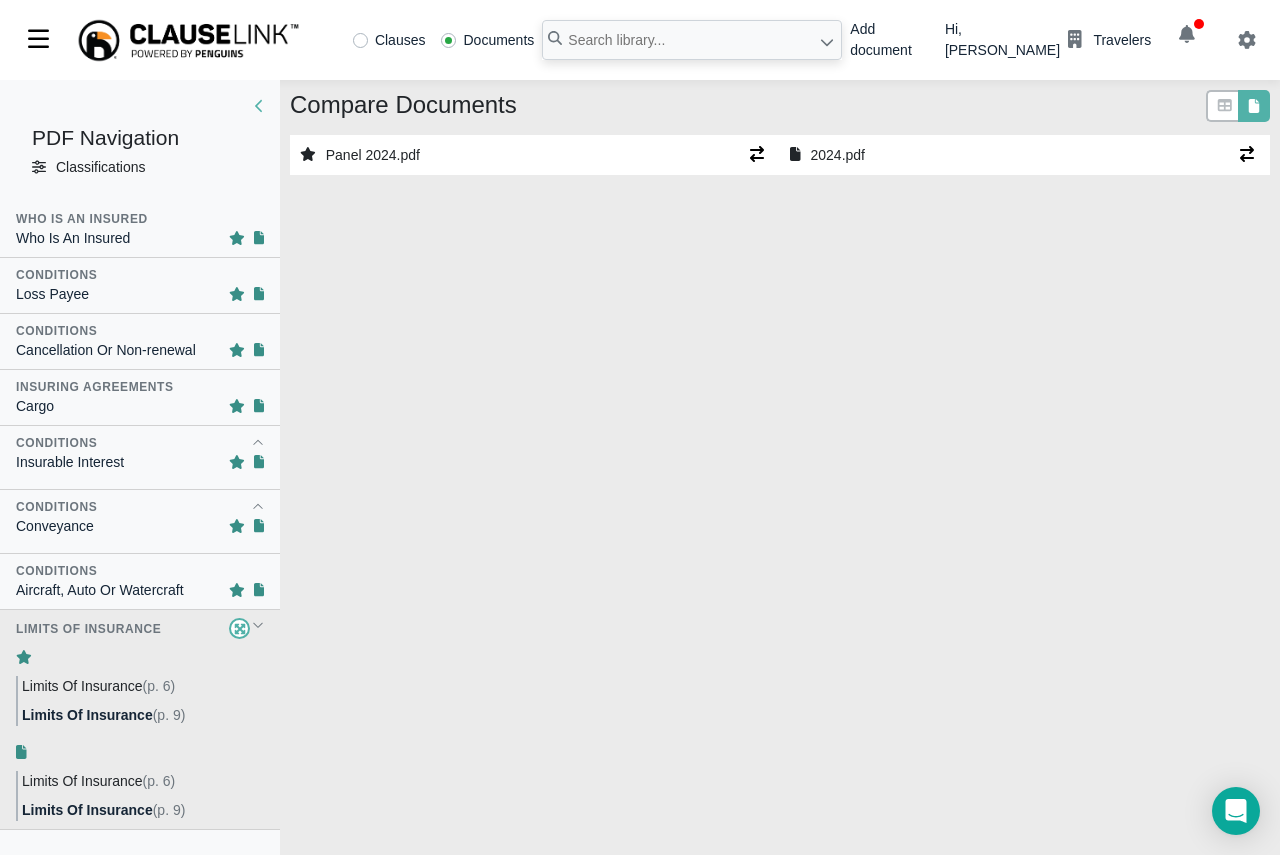 scroll, scrollTop: 0, scrollLeft: 0, axis: both 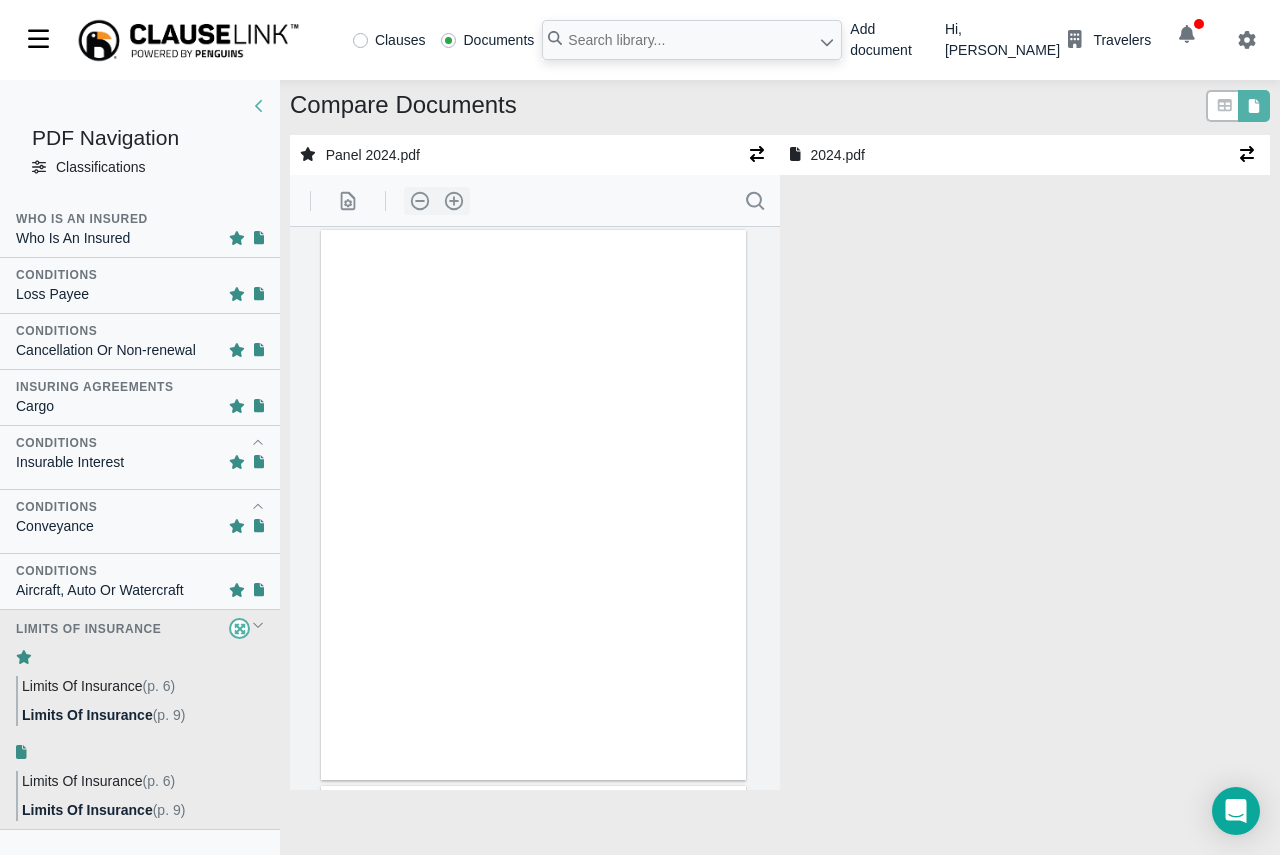 select on "1" 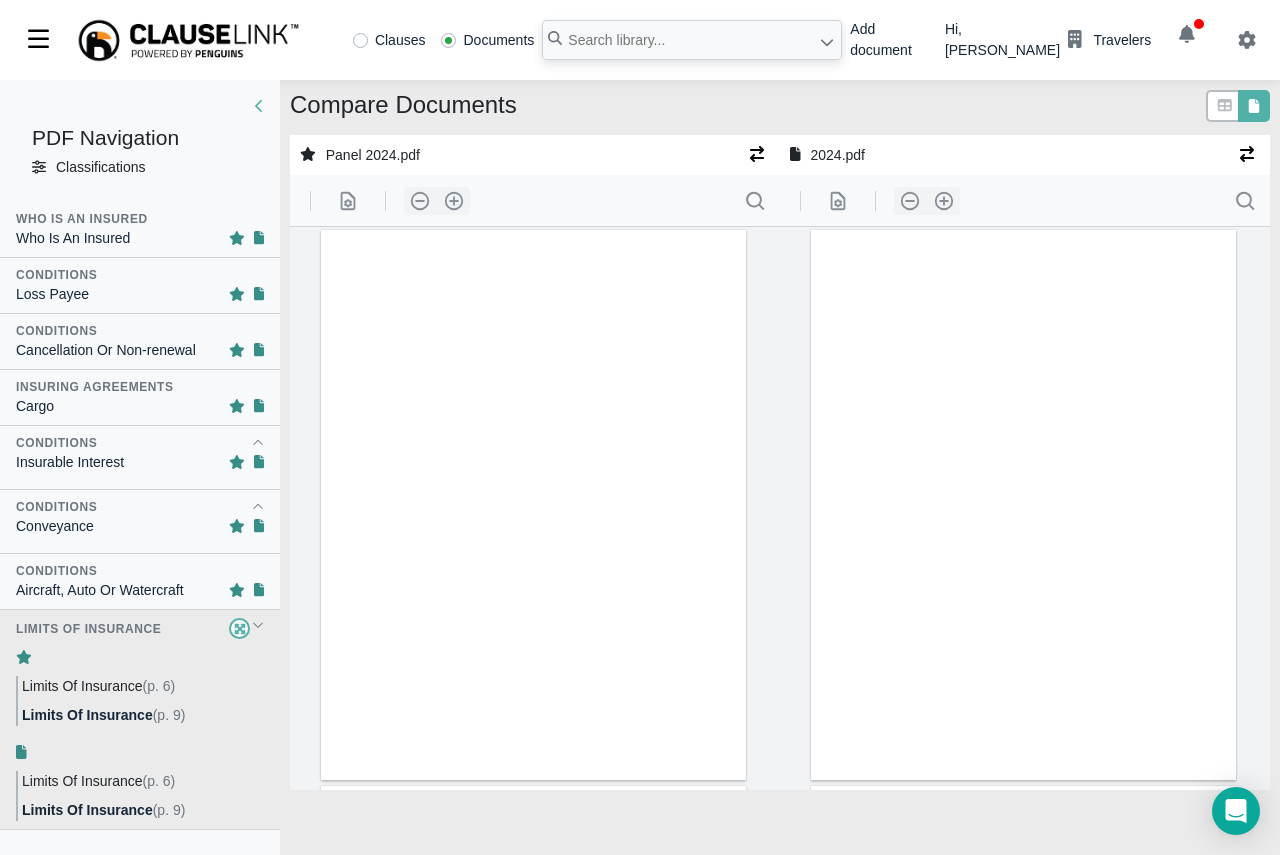 scroll, scrollTop: 281, scrollLeft: 0, axis: vertical 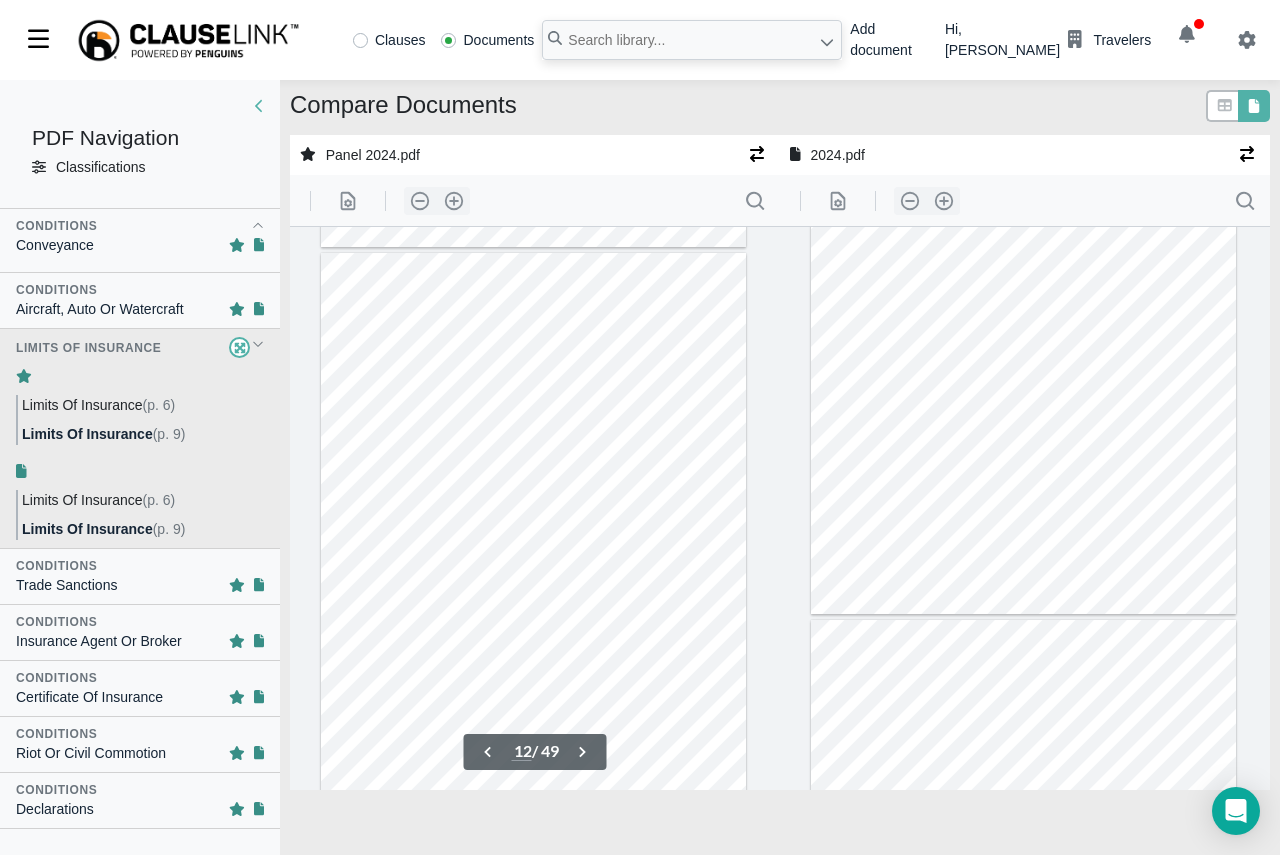 type on "13" 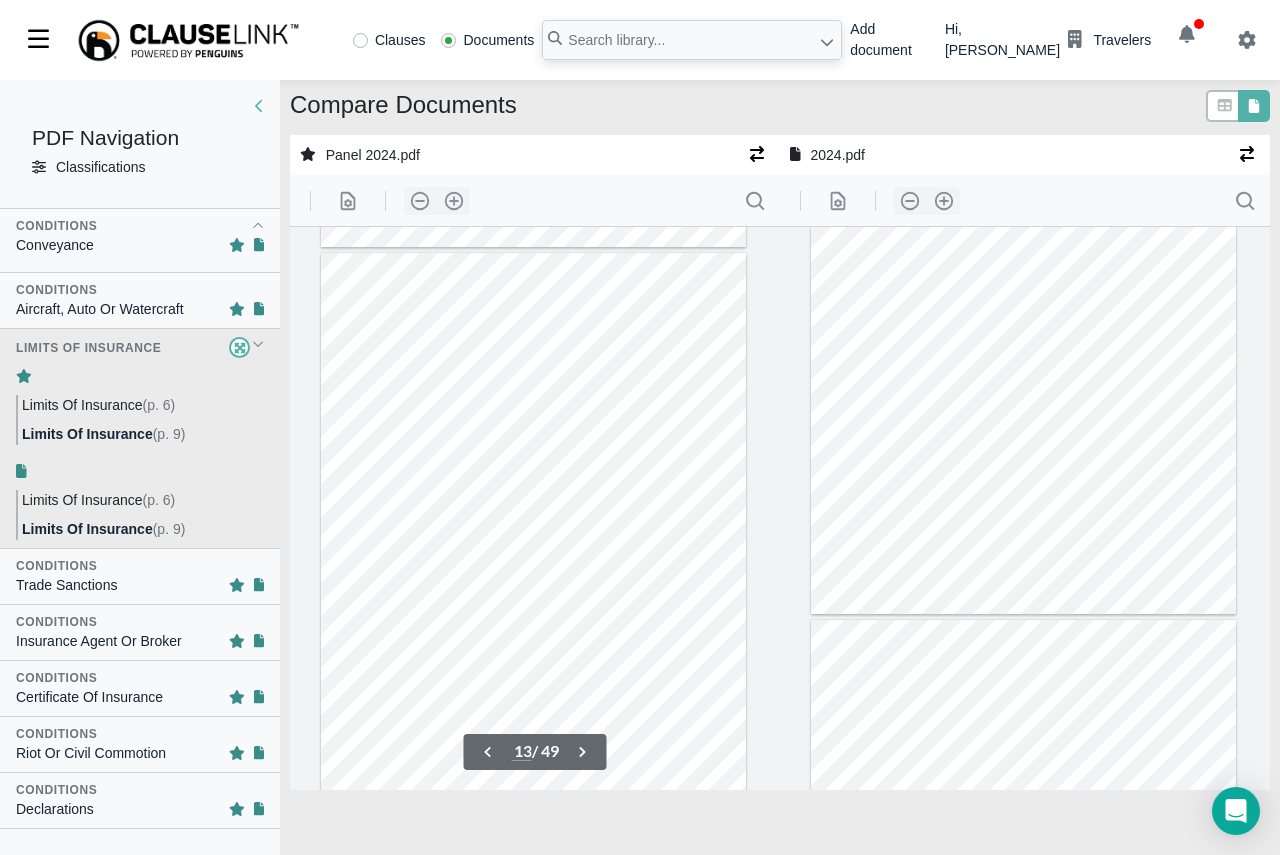 scroll, scrollTop: 6593, scrollLeft: 0, axis: vertical 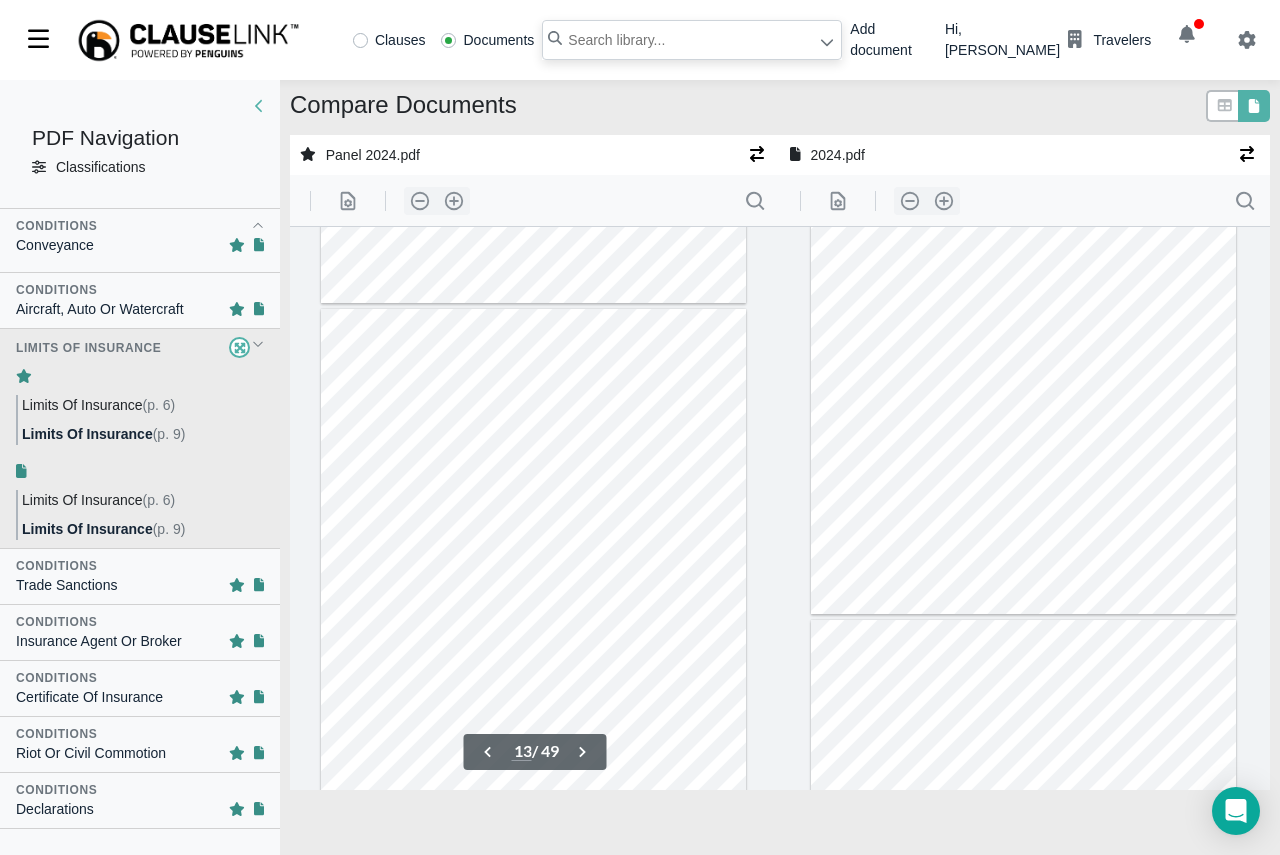 click at bounding box center [692, 40] 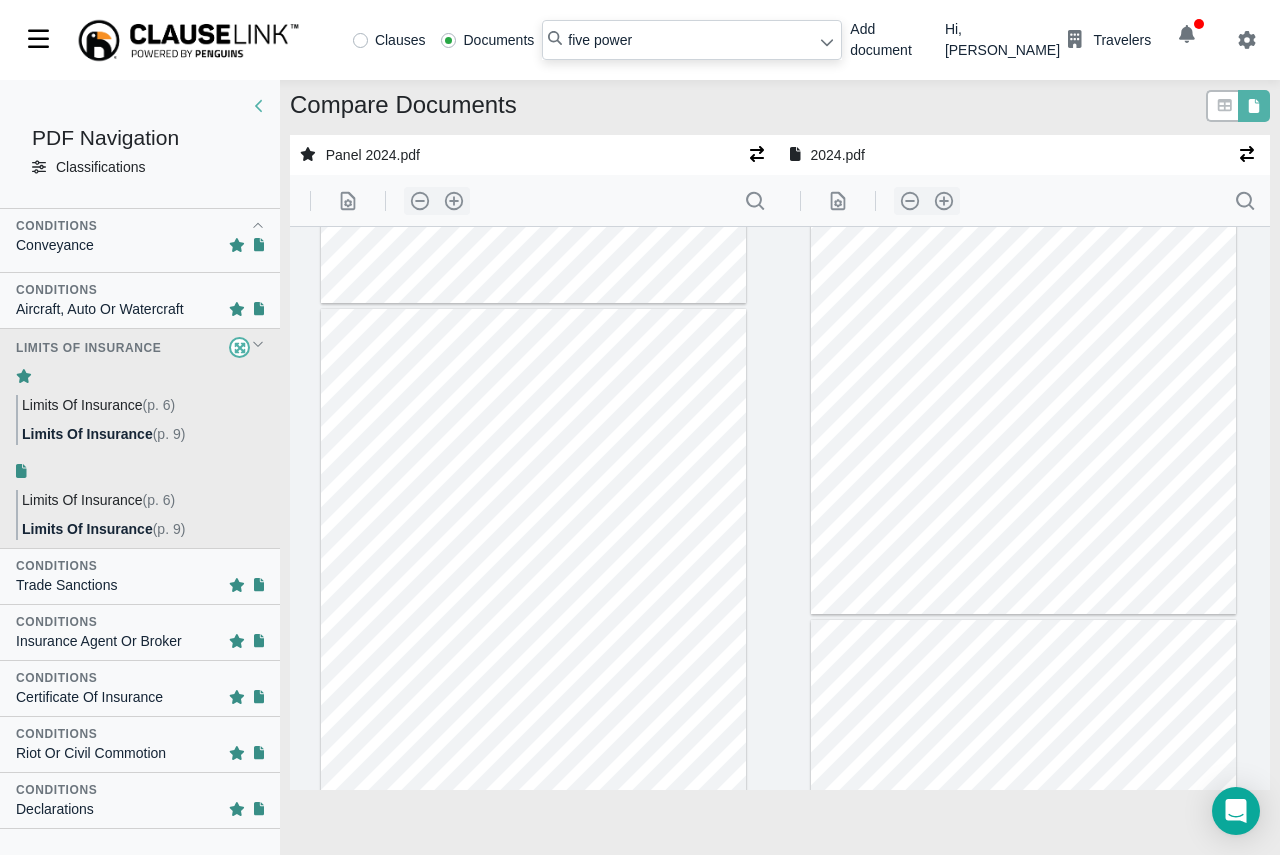 type on "five power" 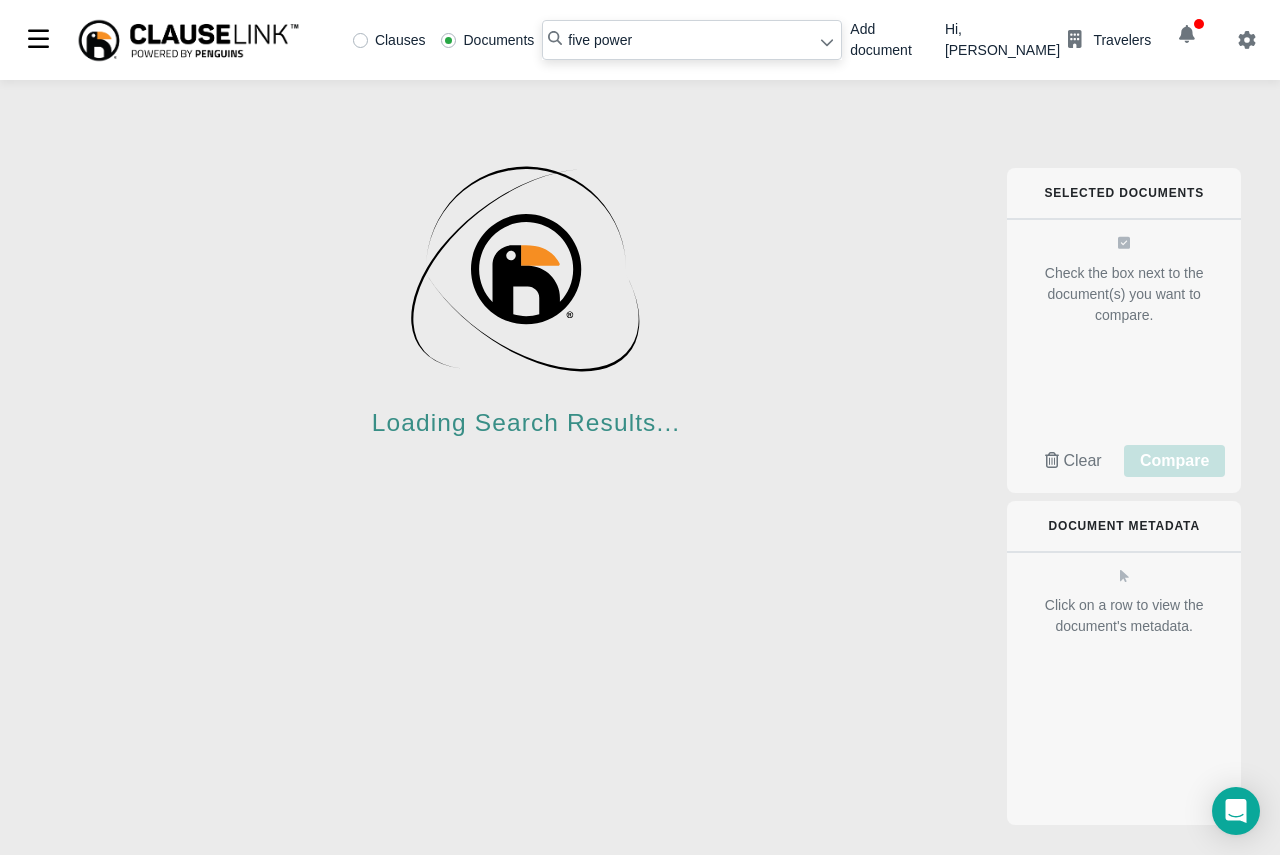 click on "Loading Search Results..." at bounding box center [526, 535] 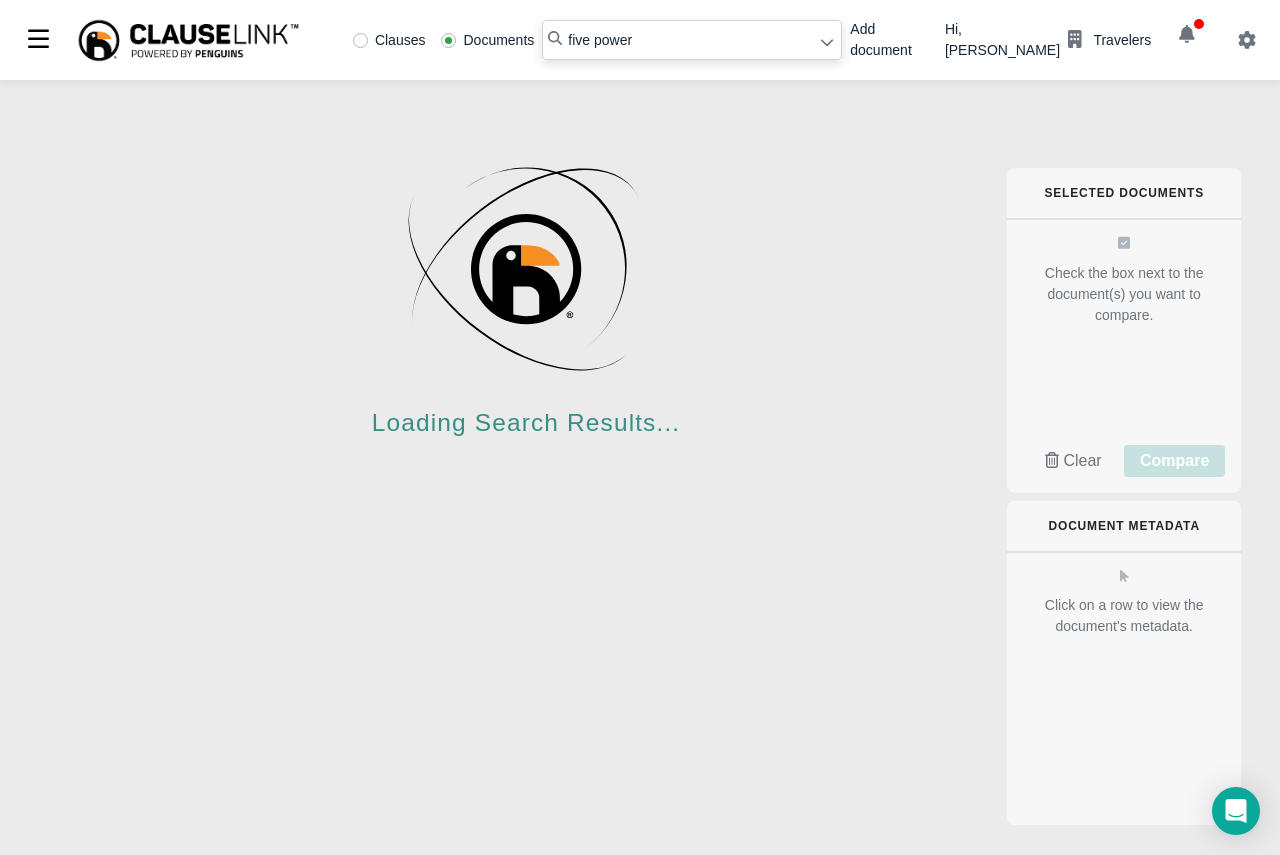 type 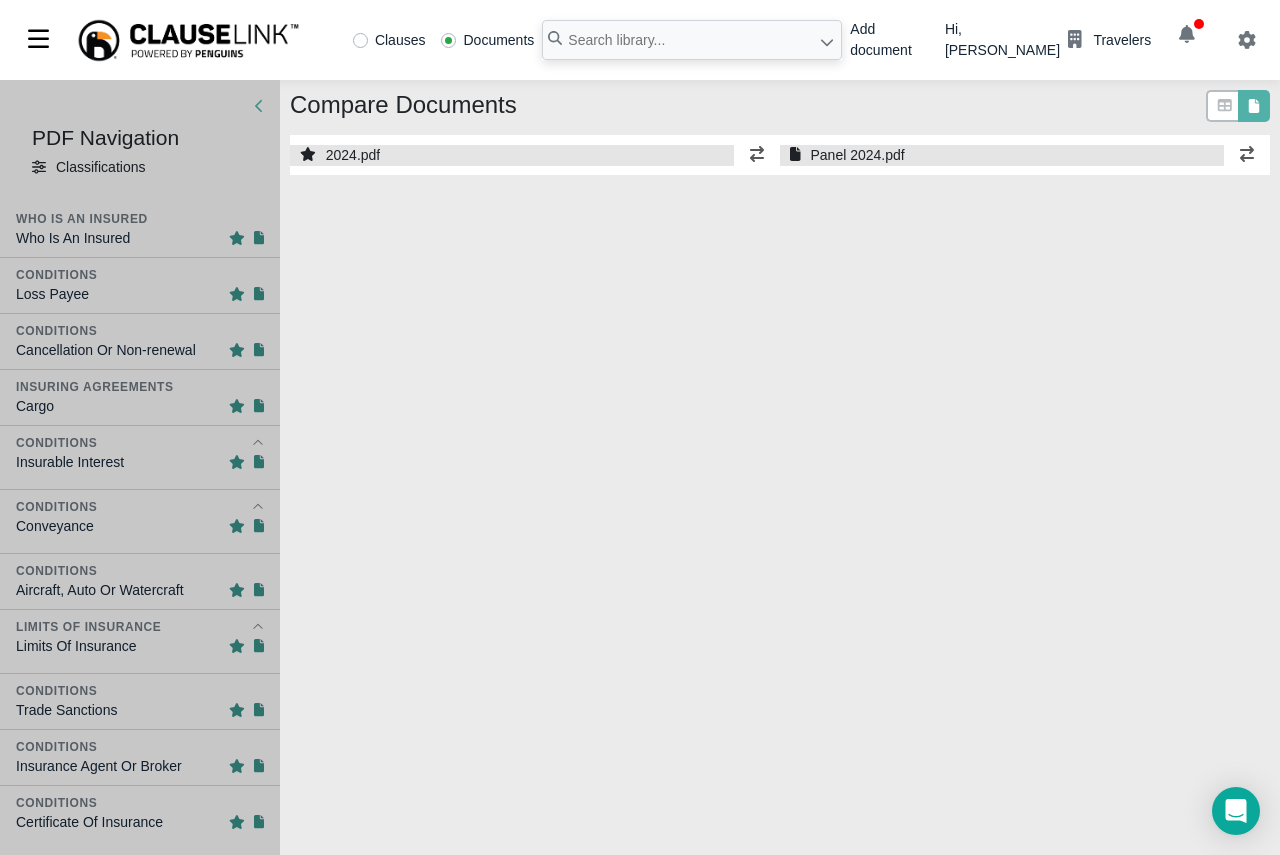 select on "1" 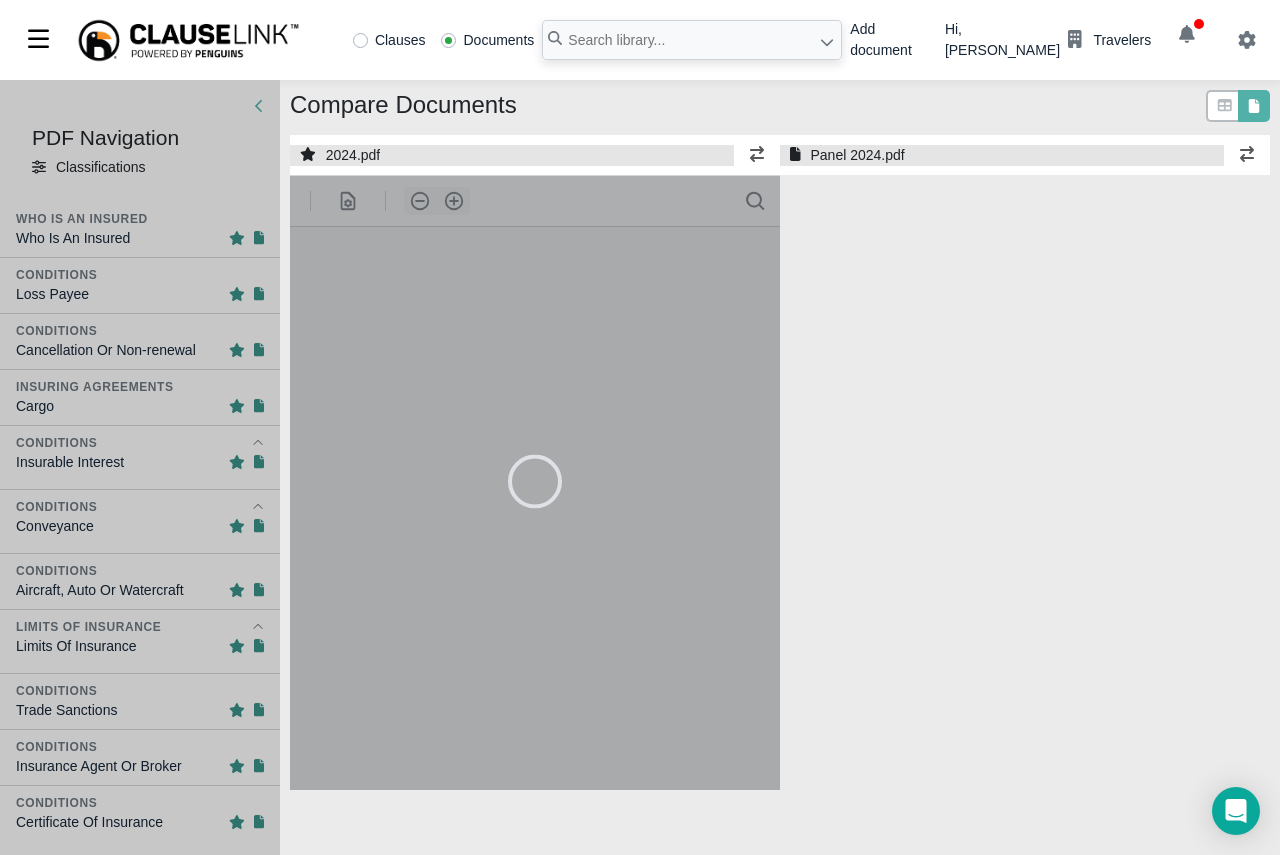 select on "1" 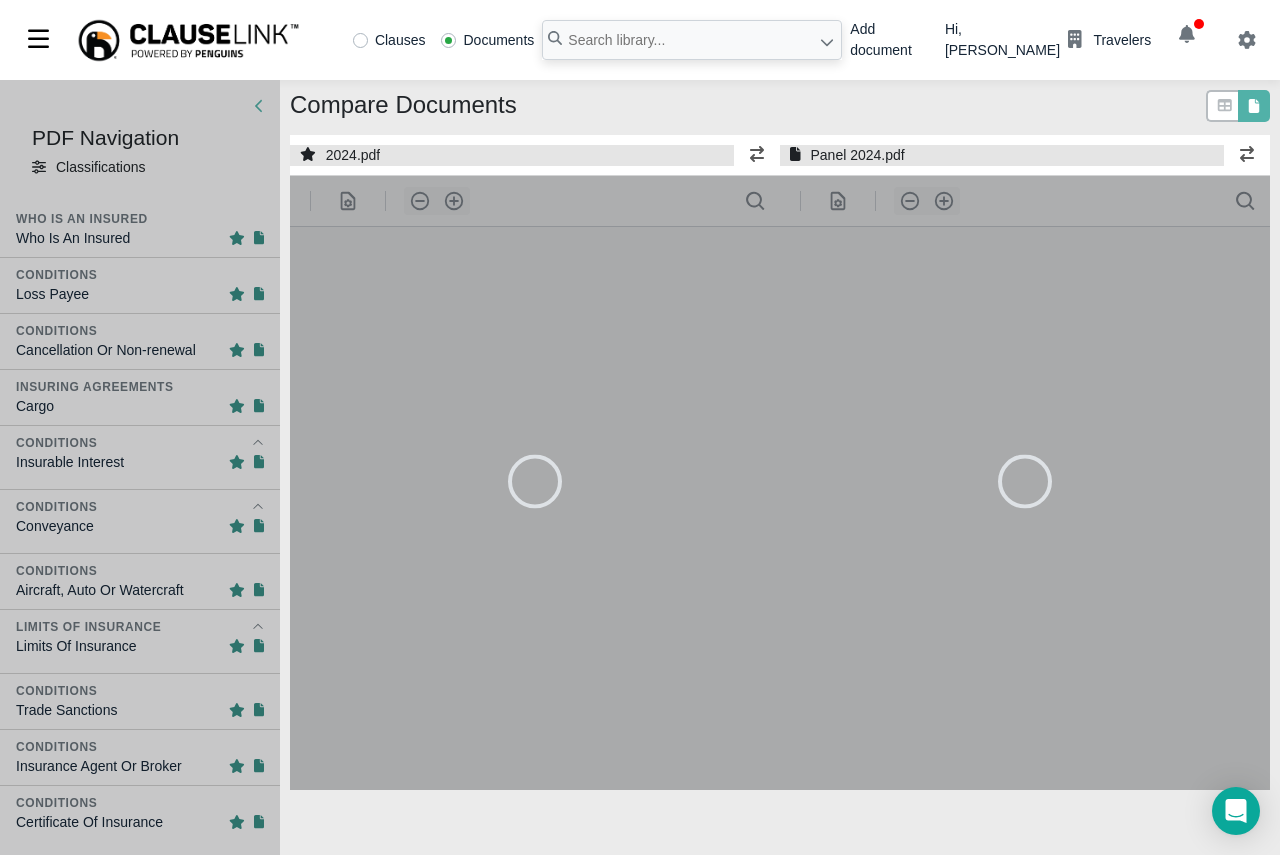 scroll, scrollTop: 0, scrollLeft: 0, axis: both 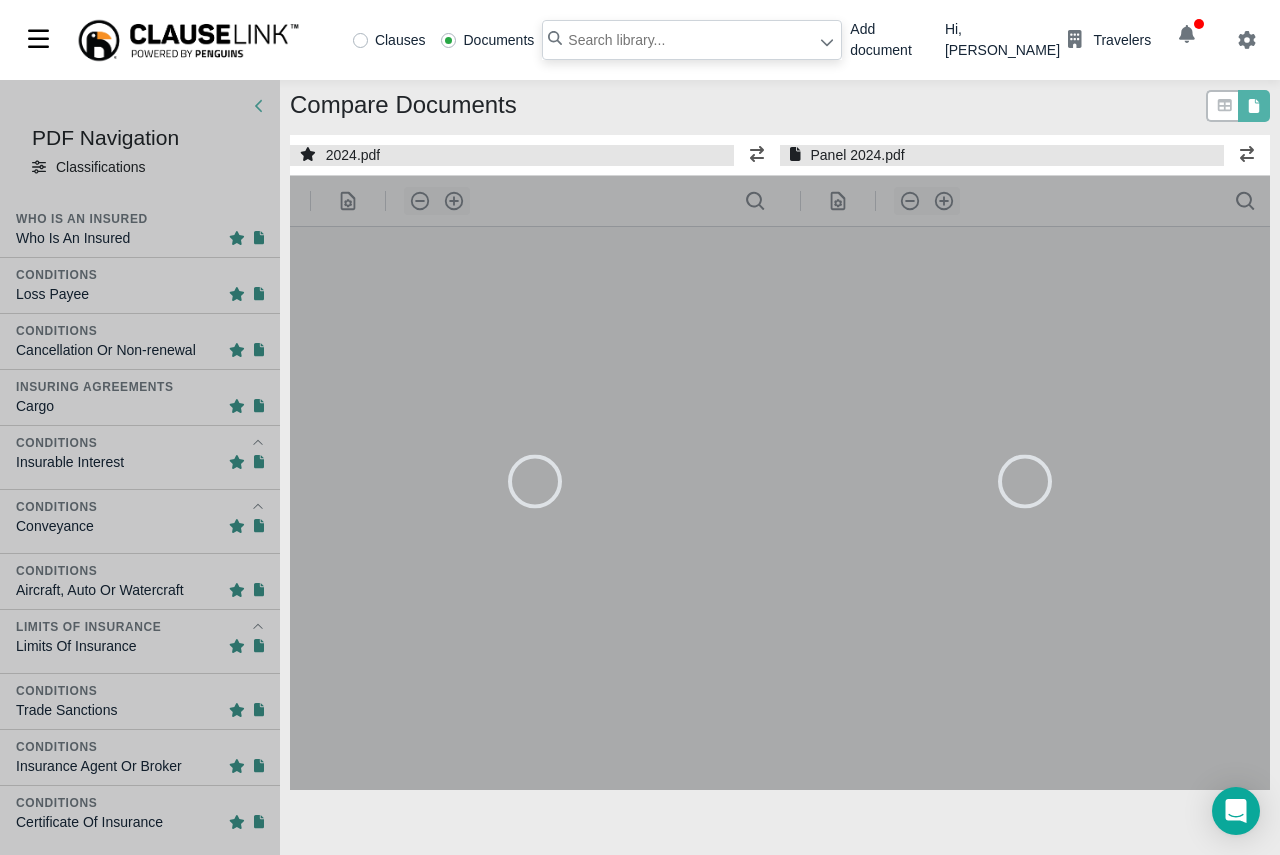 click at bounding box center (692, 40) 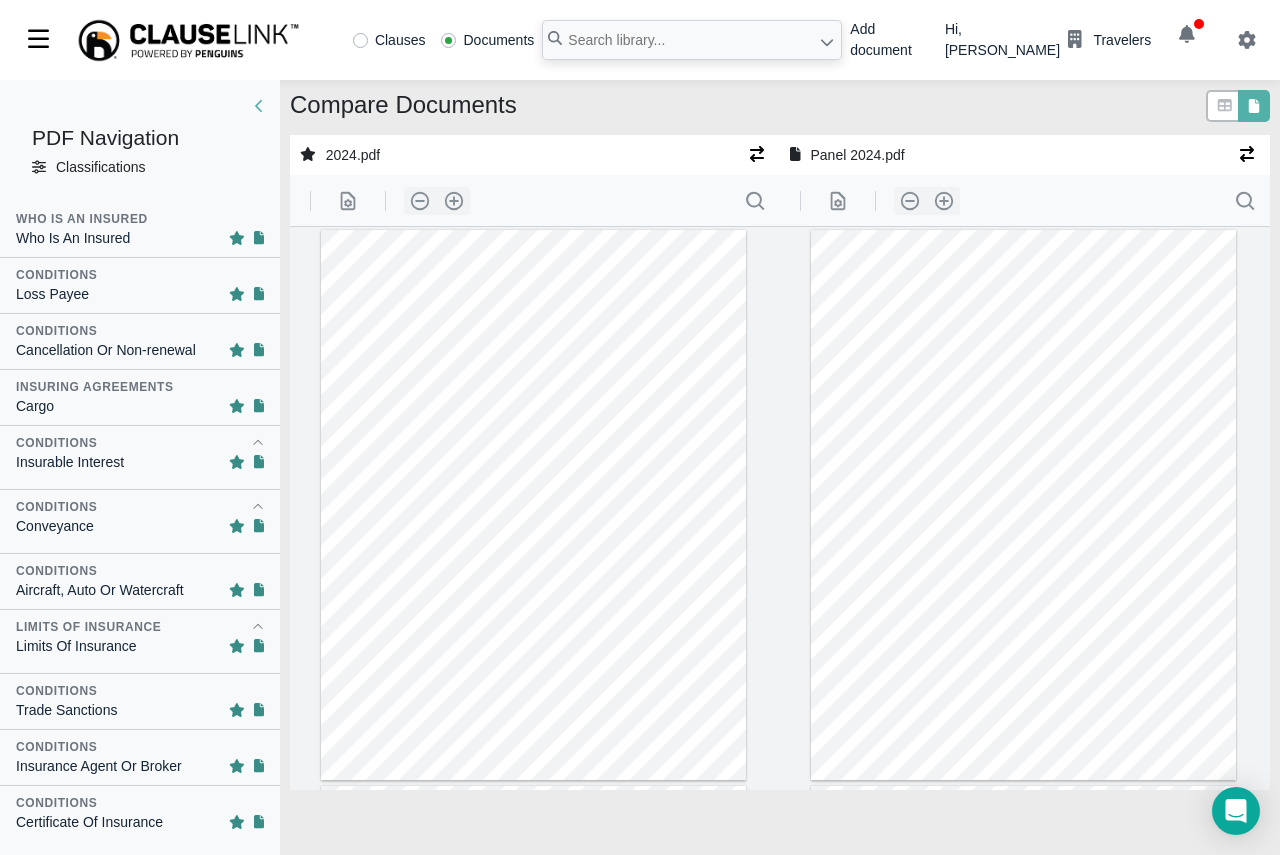 click on "Loss Payee" at bounding box center (52, 294) 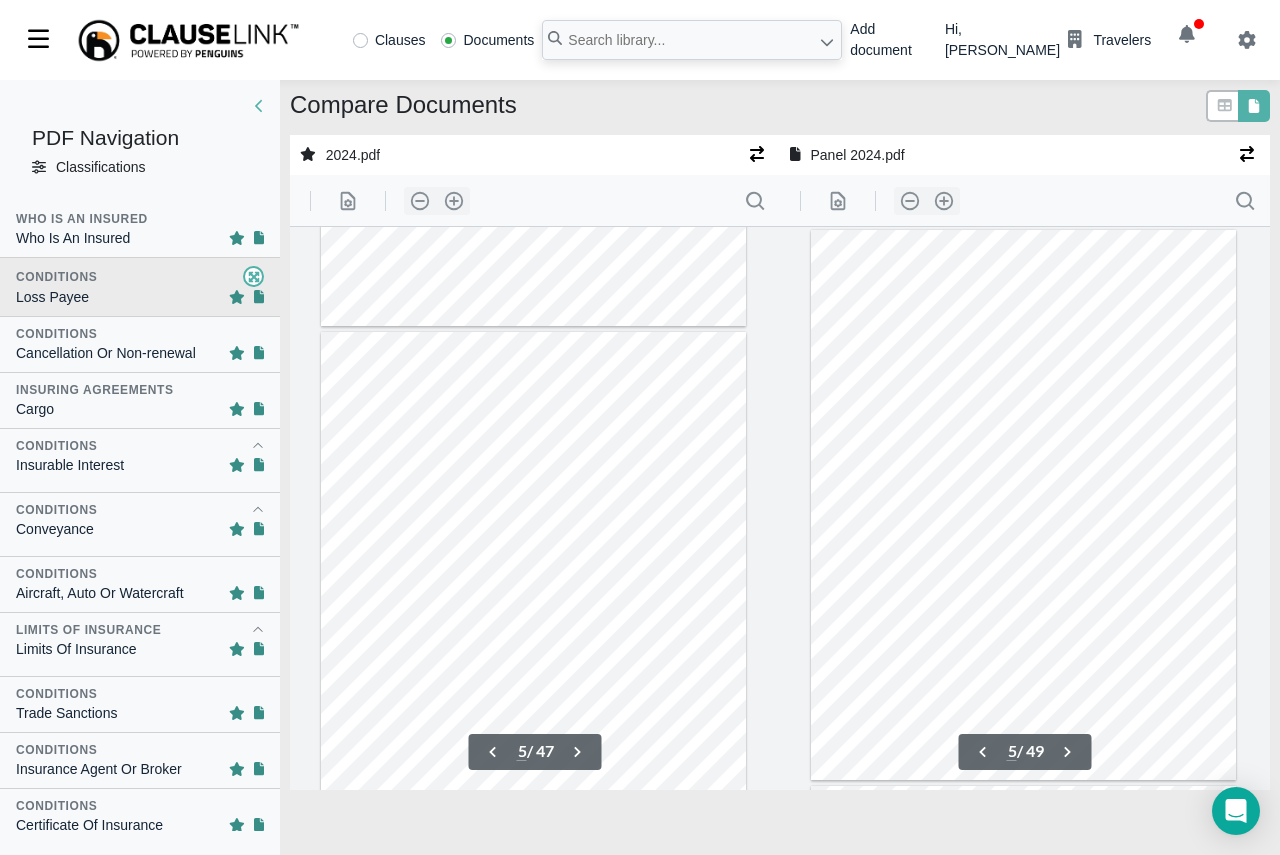 scroll, scrollTop: 2125, scrollLeft: 0, axis: vertical 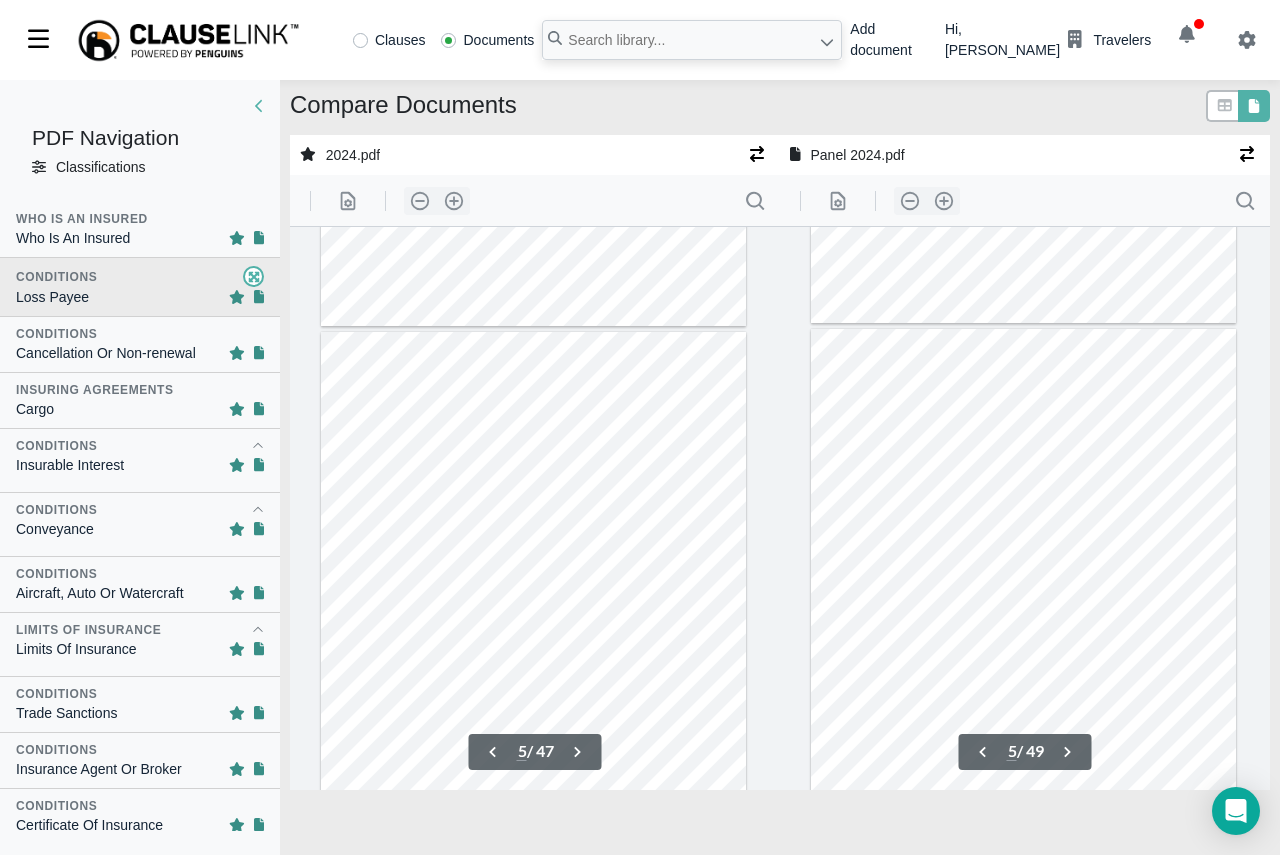 click on "Cancellation Or Non-renewal" at bounding box center (106, 353) 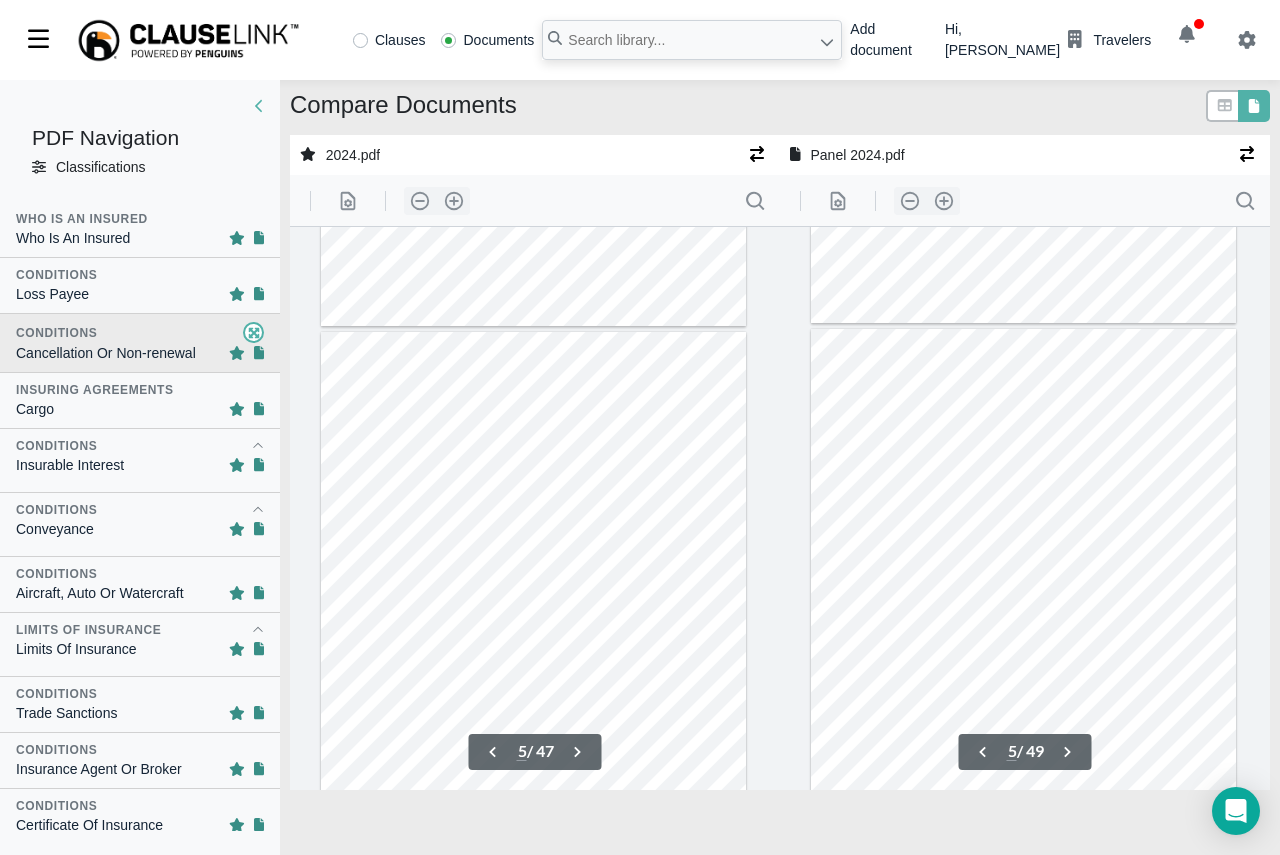 scroll, scrollTop: 2159, scrollLeft: 0, axis: vertical 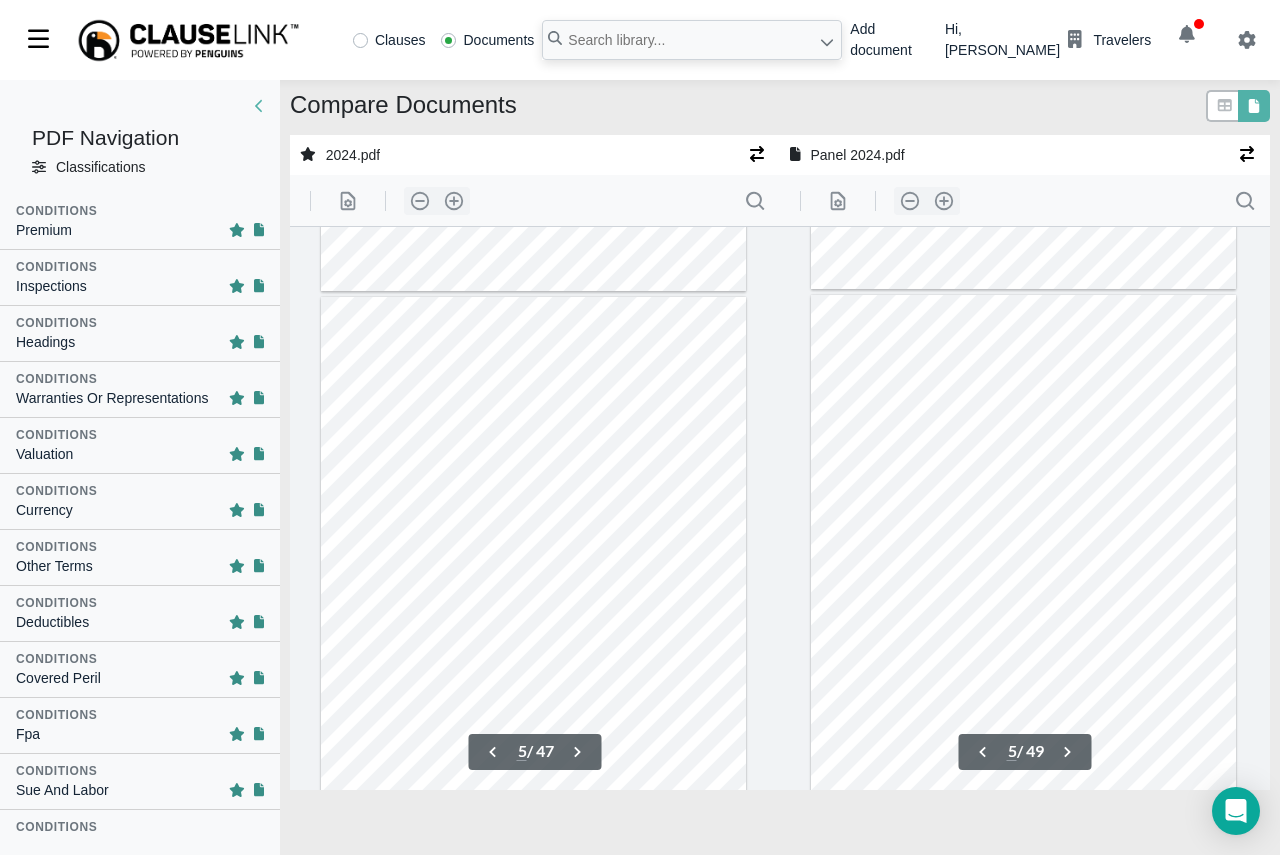 click on "Conditions Warranties Or Representations" at bounding box center [140, 390] 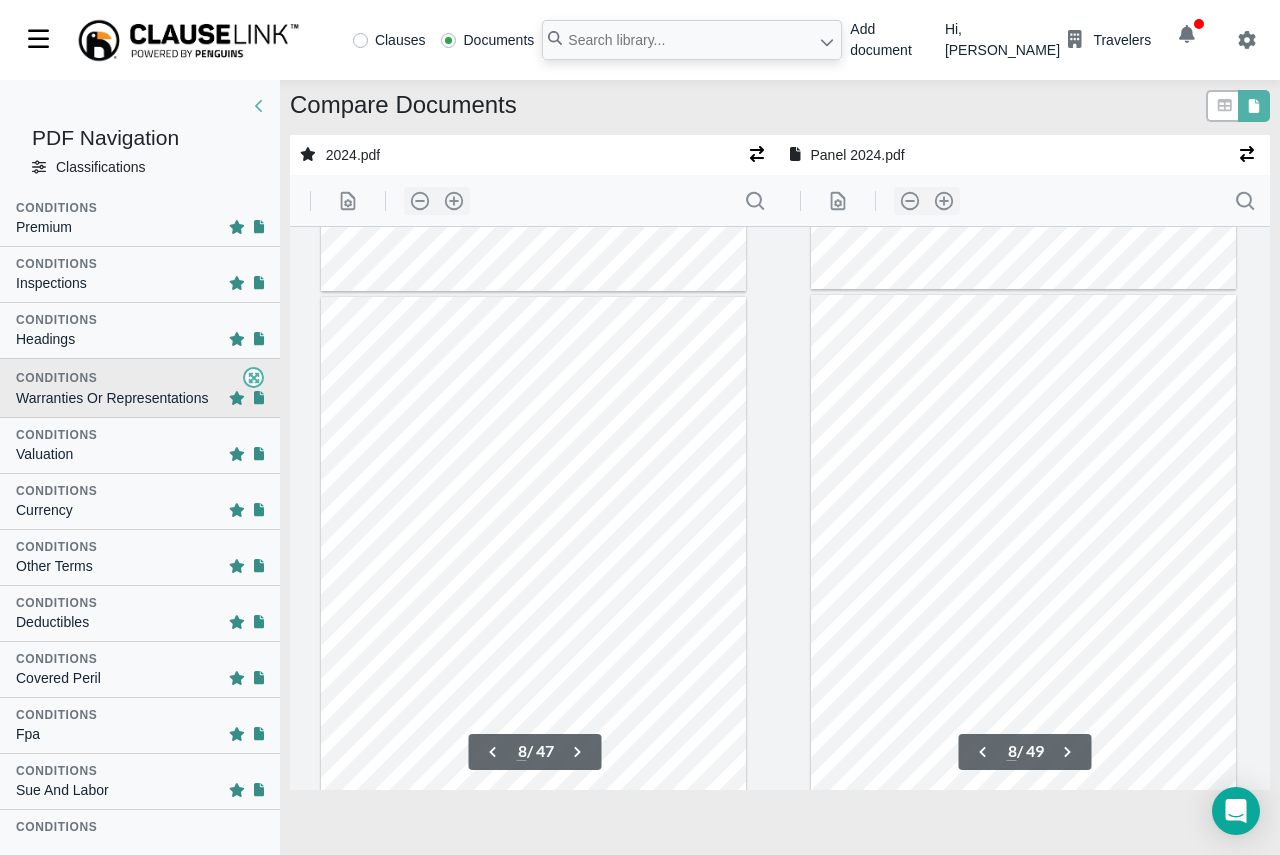 scroll, scrollTop: 872, scrollLeft: 0, axis: vertical 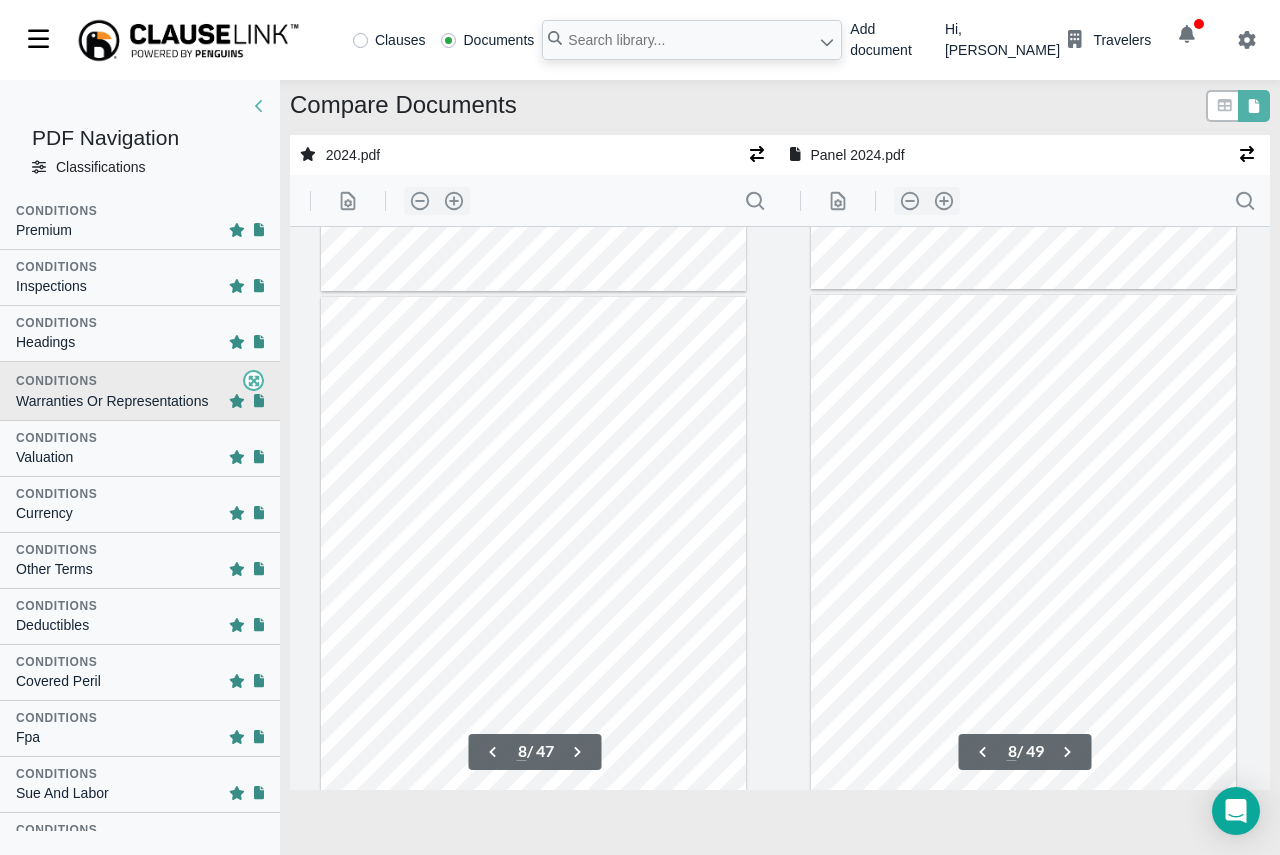 click on "Conditions Headings" at bounding box center [140, 334] 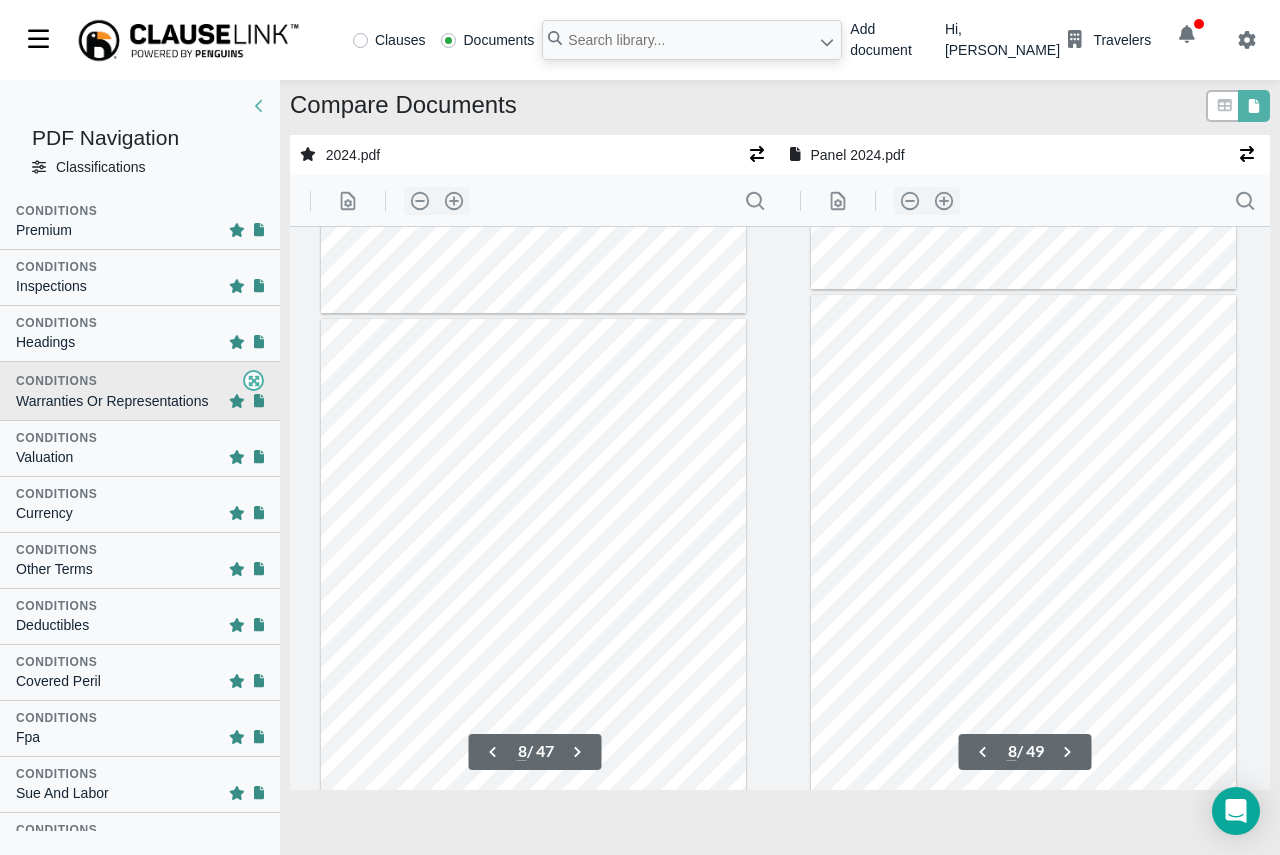 scroll, scrollTop: 3727, scrollLeft: 0, axis: vertical 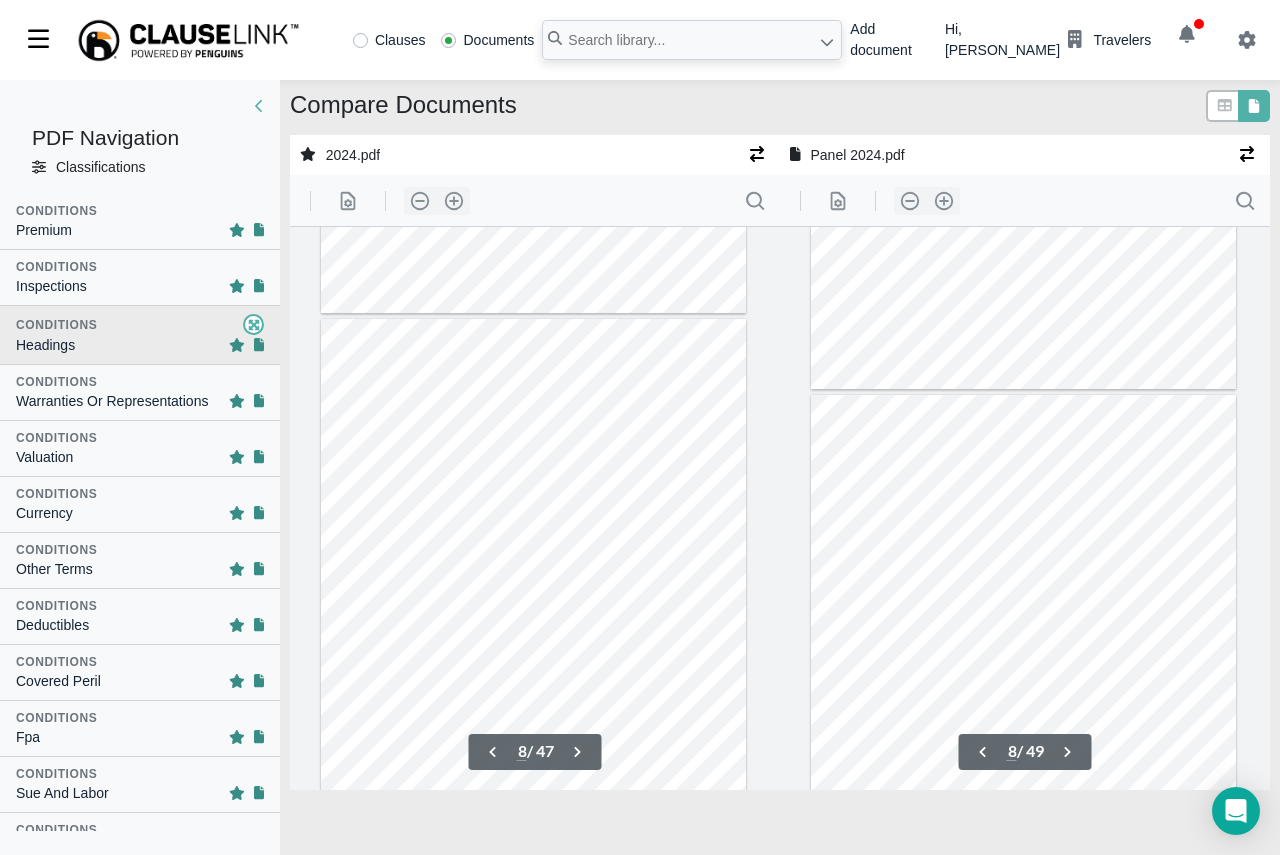 click on "Warranties Or Representations" at bounding box center [112, 401] 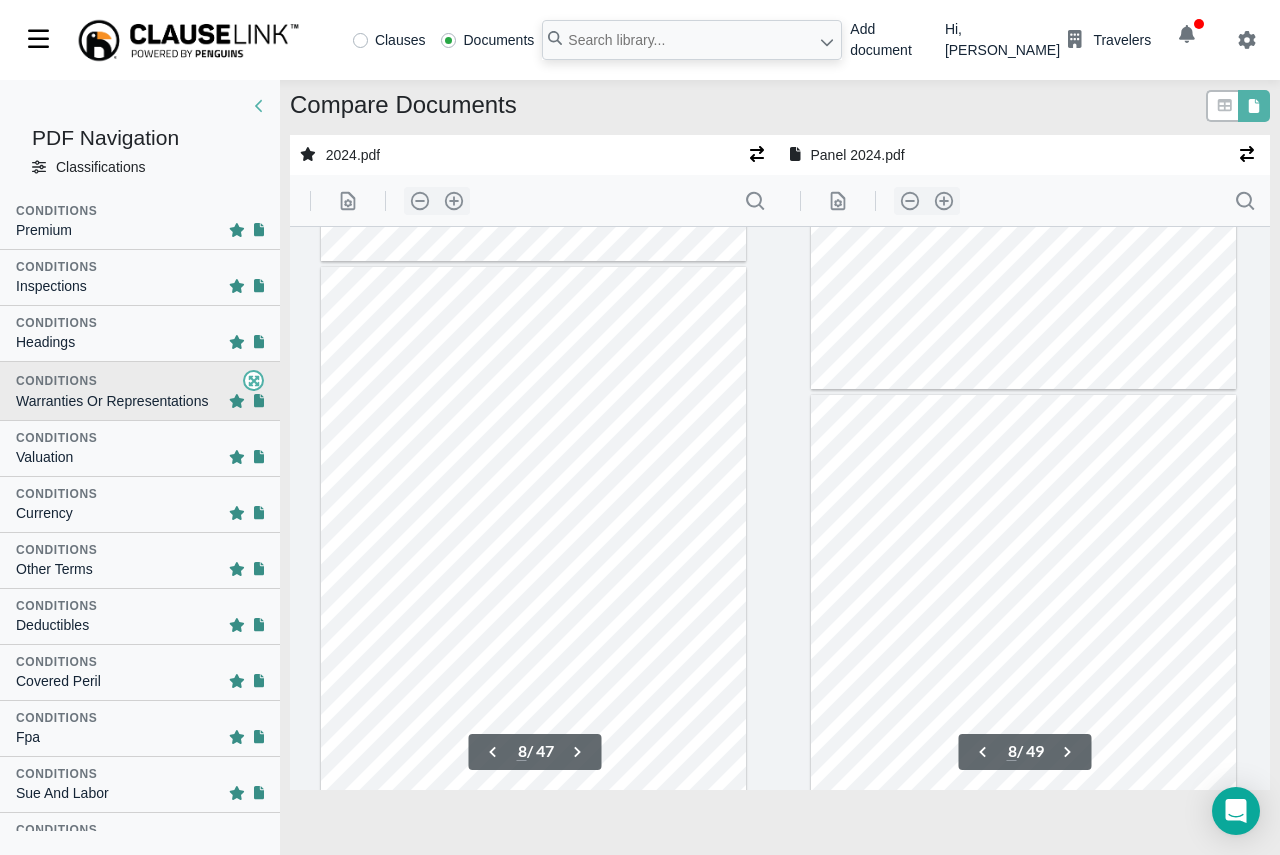 scroll, scrollTop: 3778, scrollLeft: 0, axis: vertical 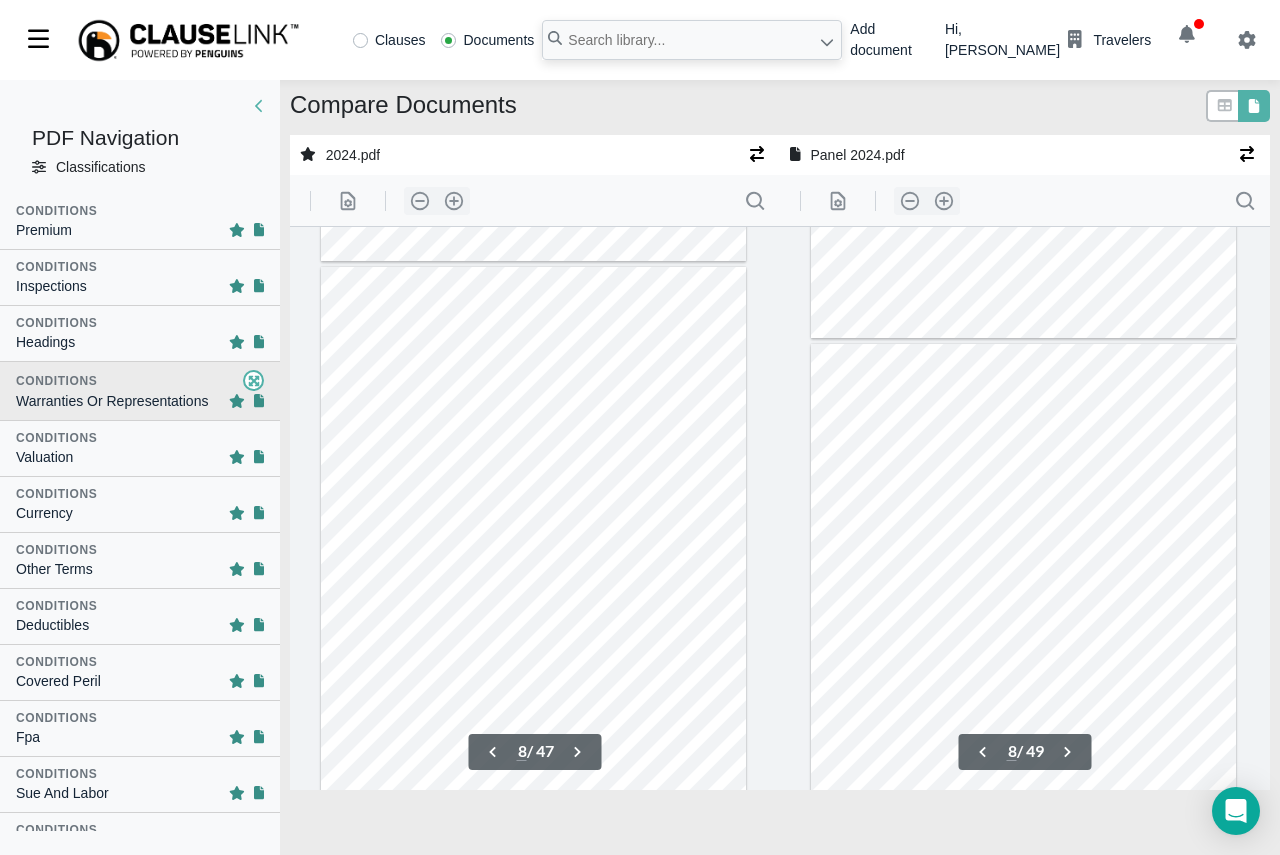 drag, startPoint x: 103, startPoint y: 445, endPoint x: 100, endPoint y: 346, distance: 99.04544 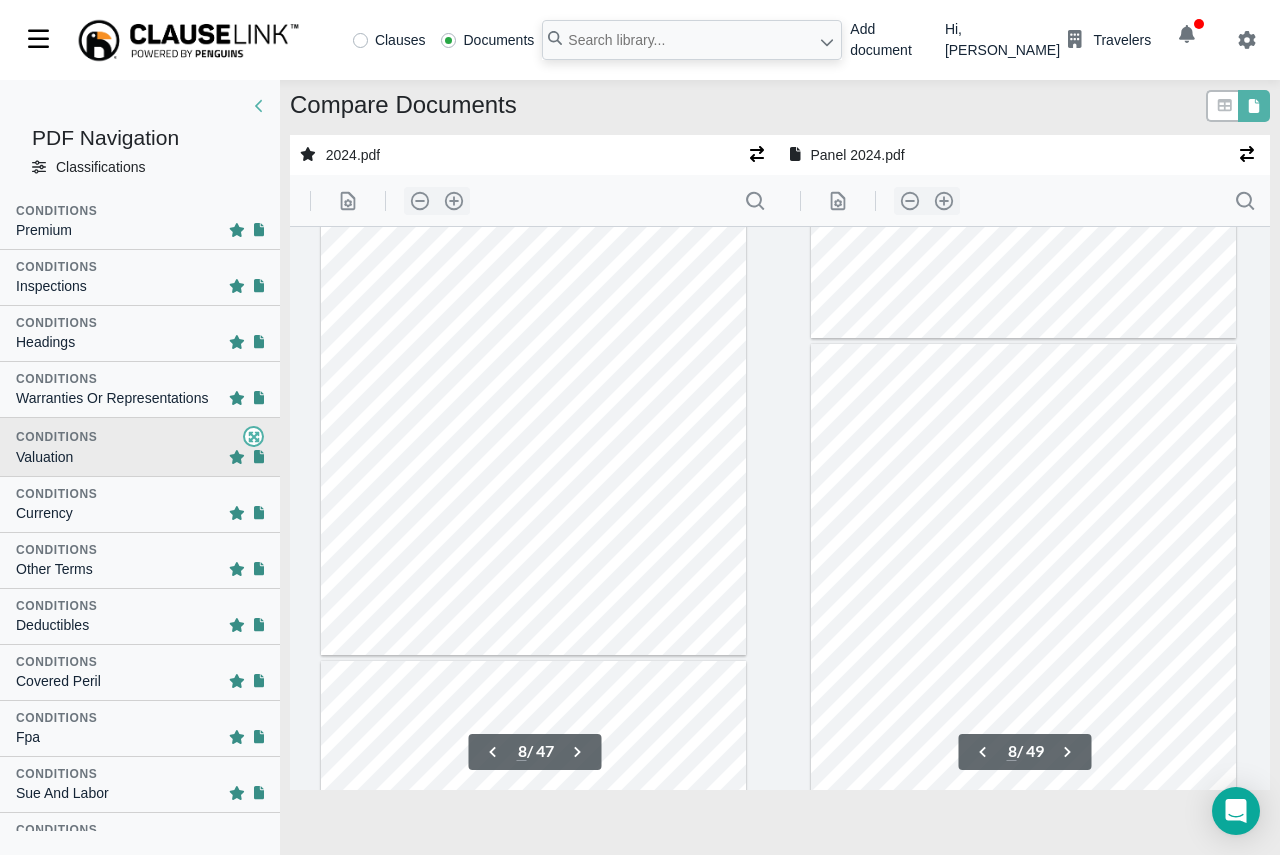 scroll, scrollTop: 3965, scrollLeft: 0, axis: vertical 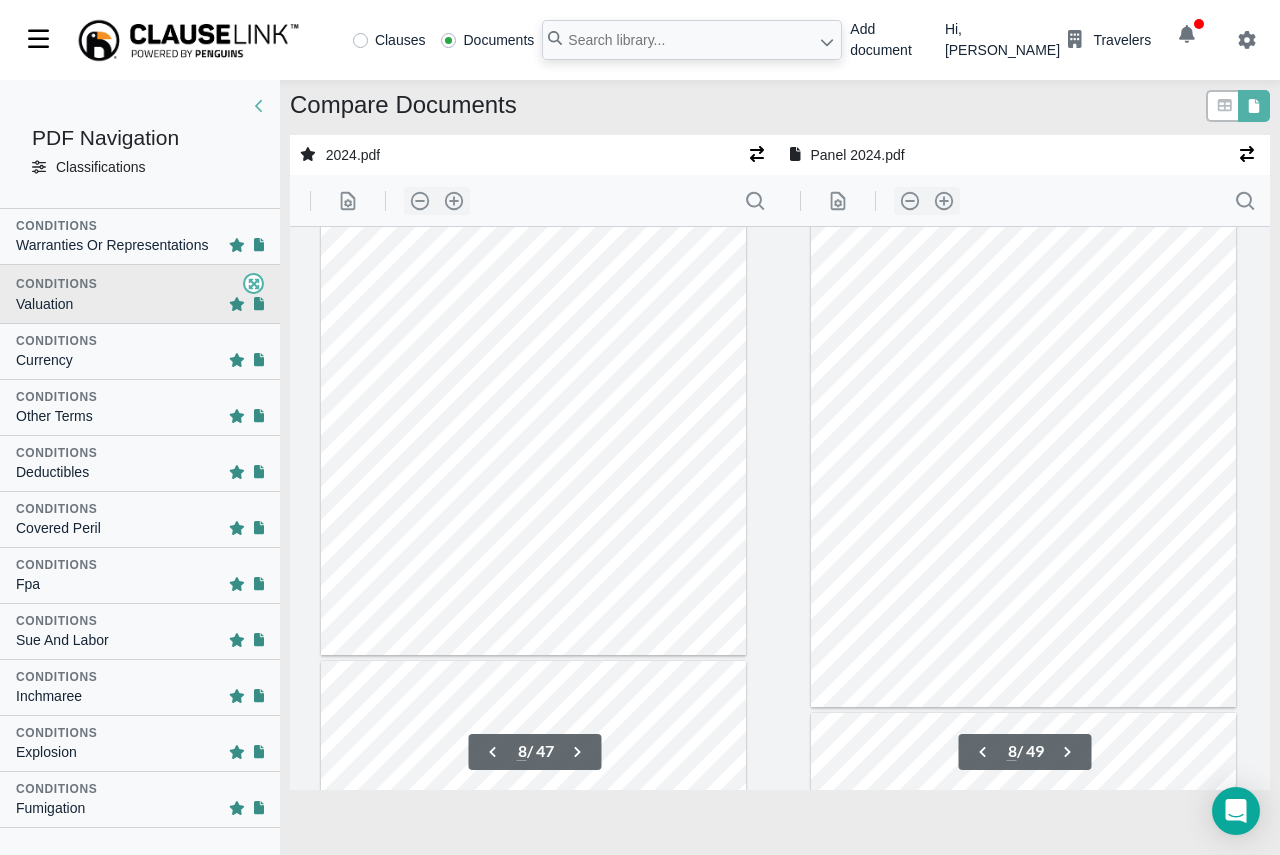 click on "Other Terms" at bounding box center [140, 416] 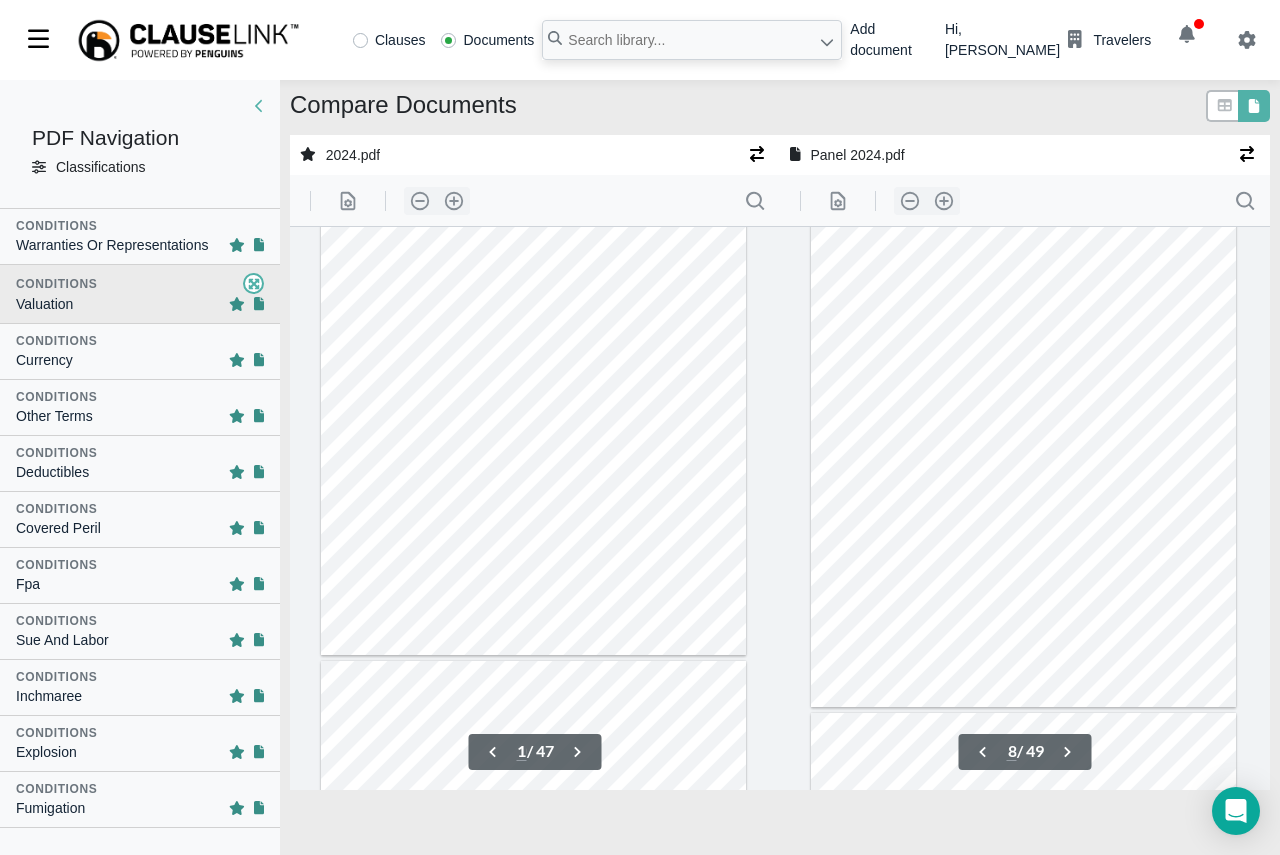 type on "10" 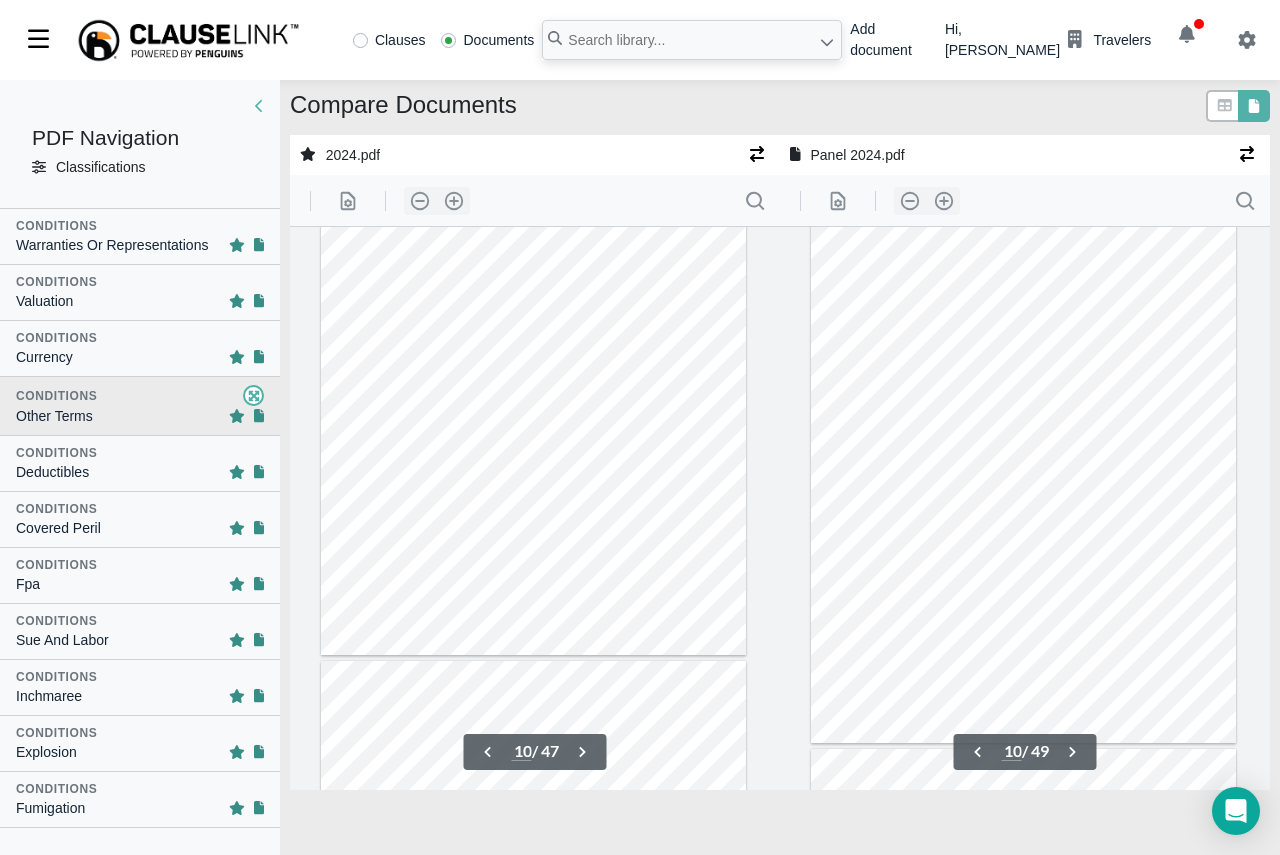 scroll, scrollTop: 5104, scrollLeft: 0, axis: vertical 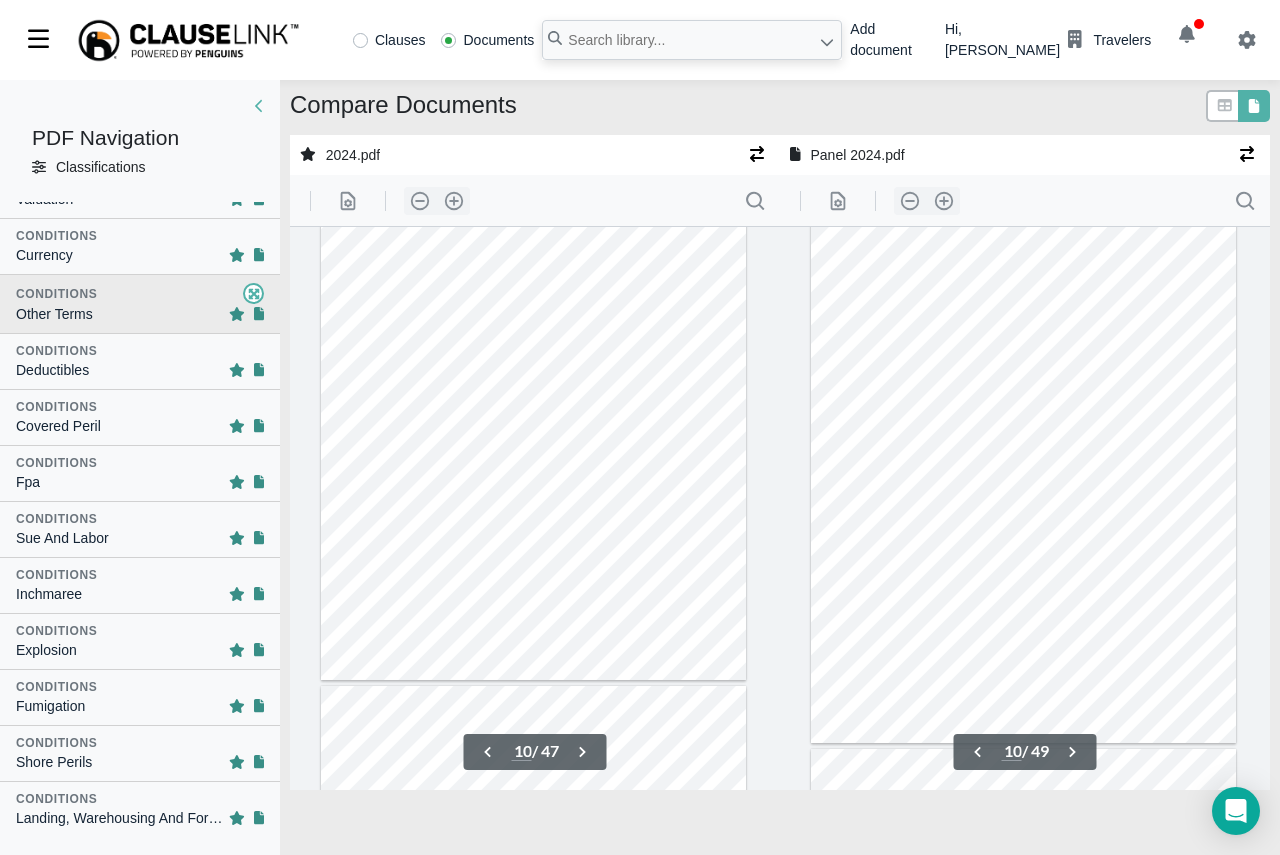 click on "Deductibles" at bounding box center [140, 370] 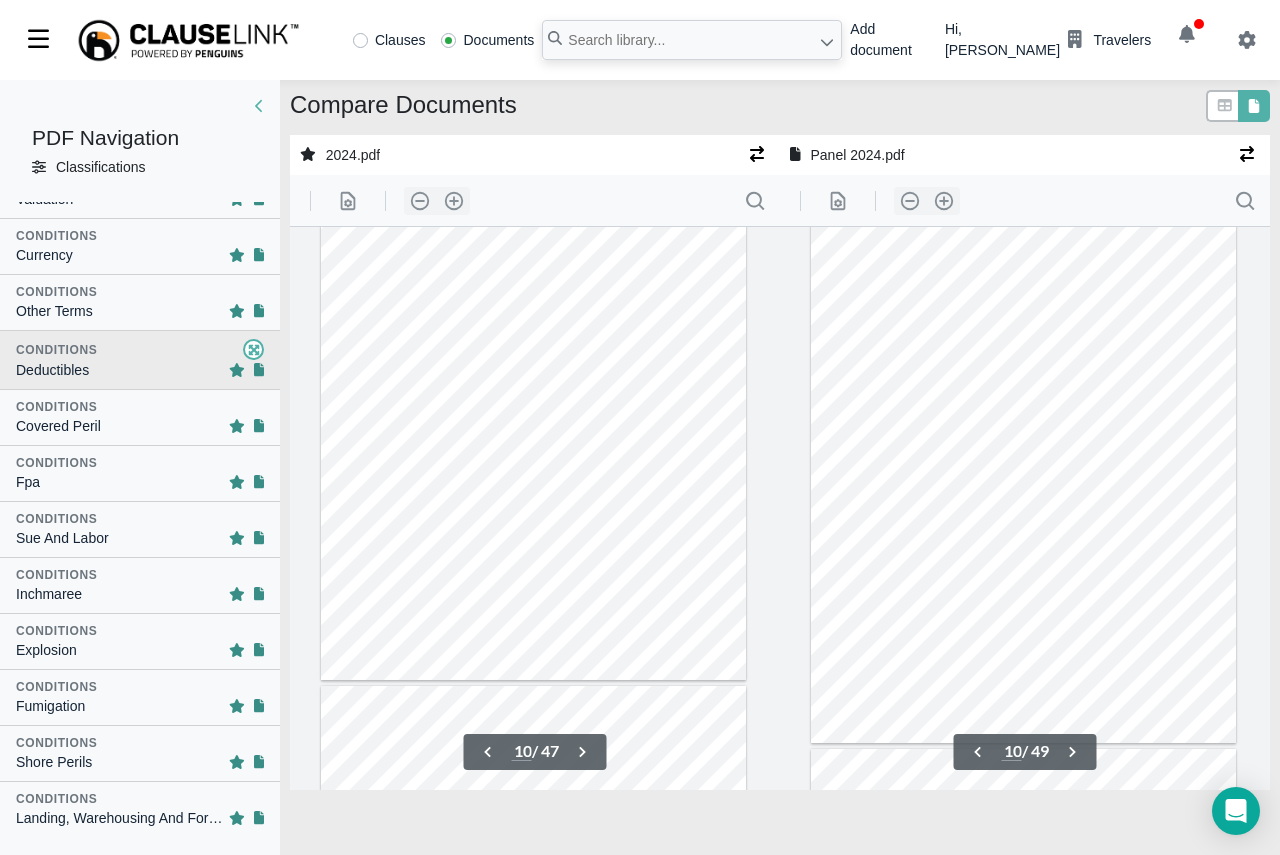 scroll, scrollTop: 5143, scrollLeft: 0, axis: vertical 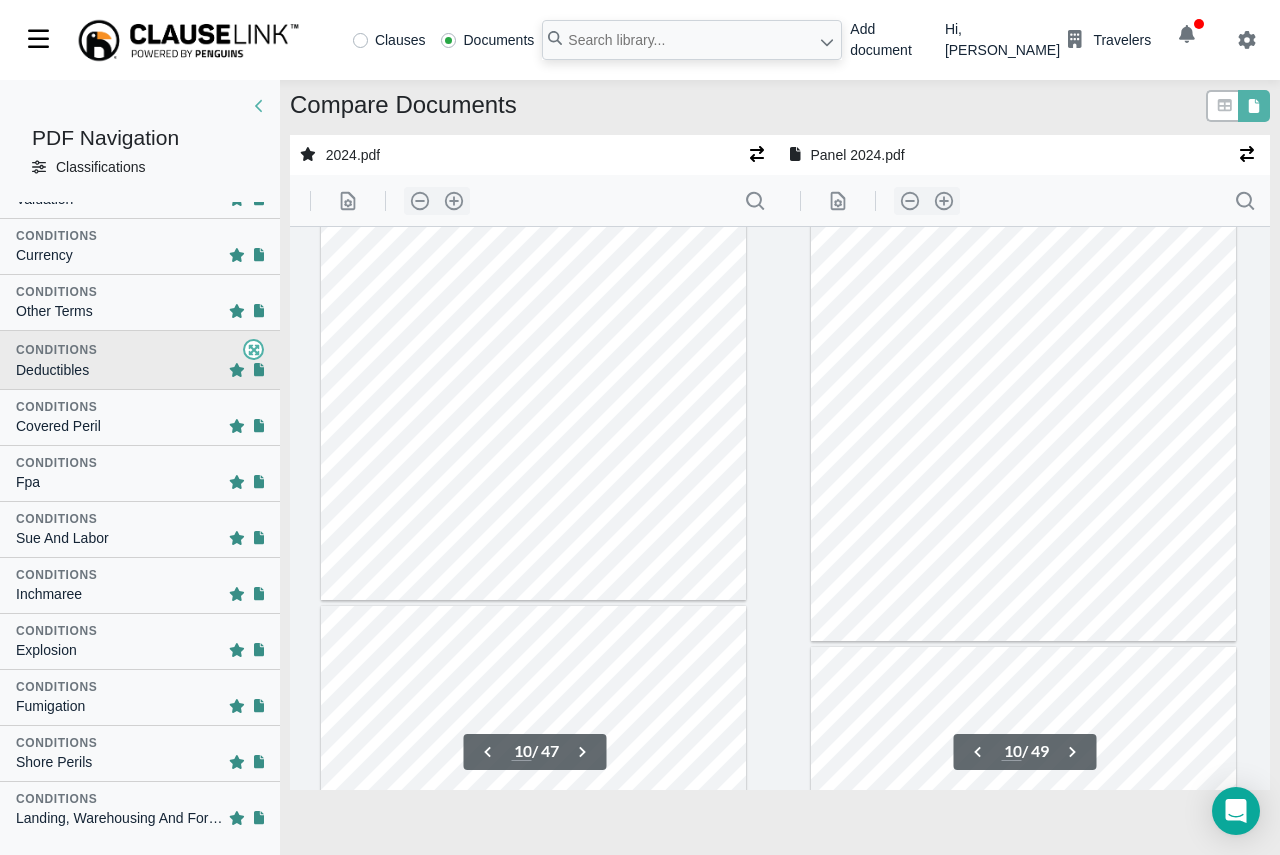 click on "Covered Peril" at bounding box center (140, 426) 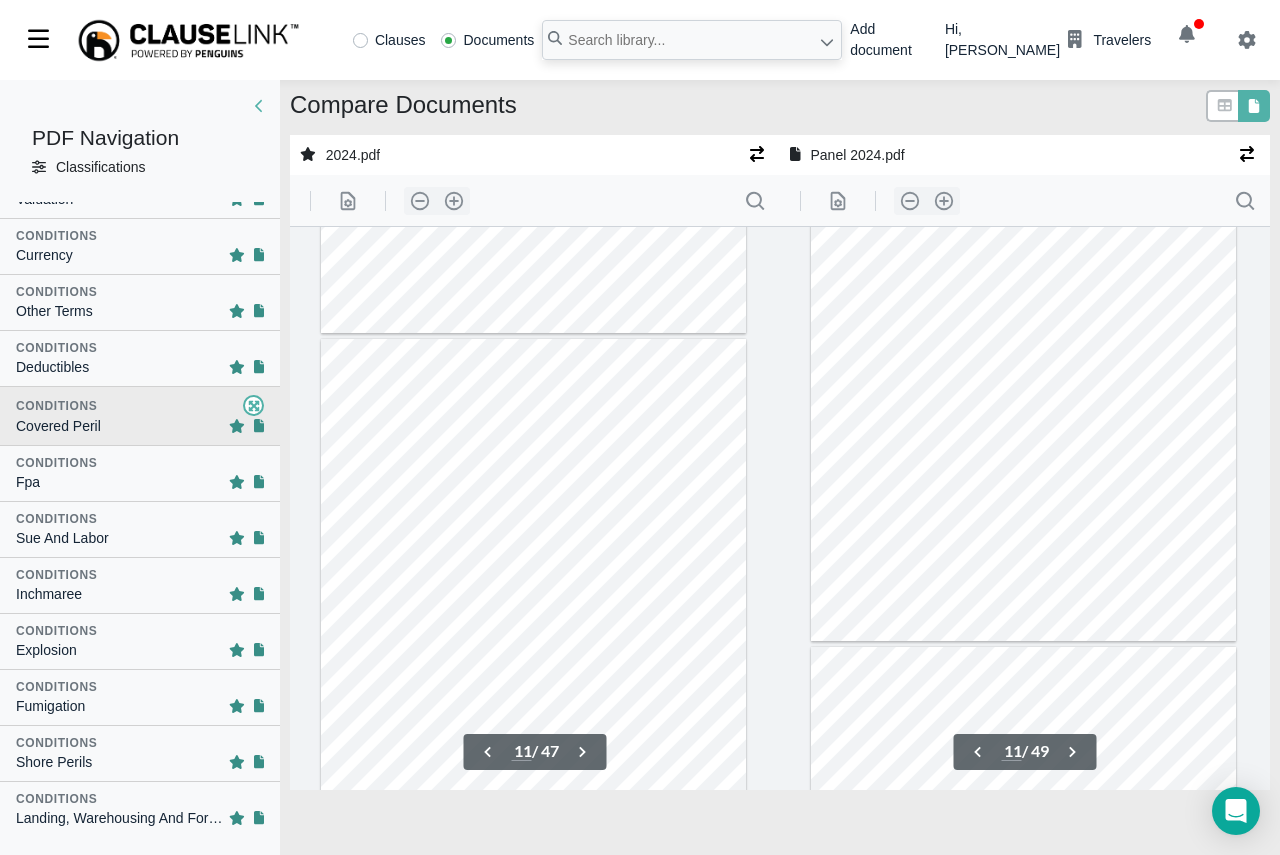 scroll, scrollTop: 5401, scrollLeft: 0, axis: vertical 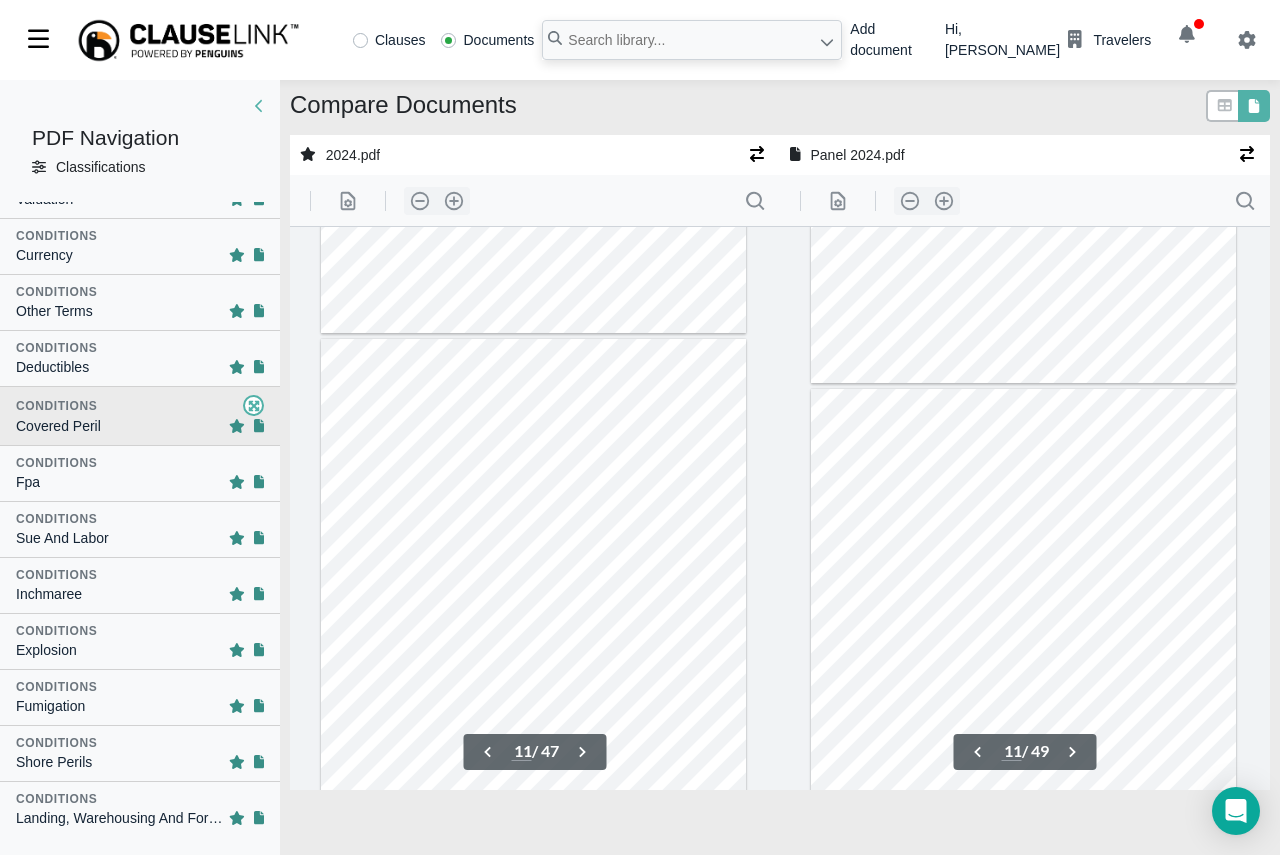 click on "Fpa" at bounding box center [140, 482] 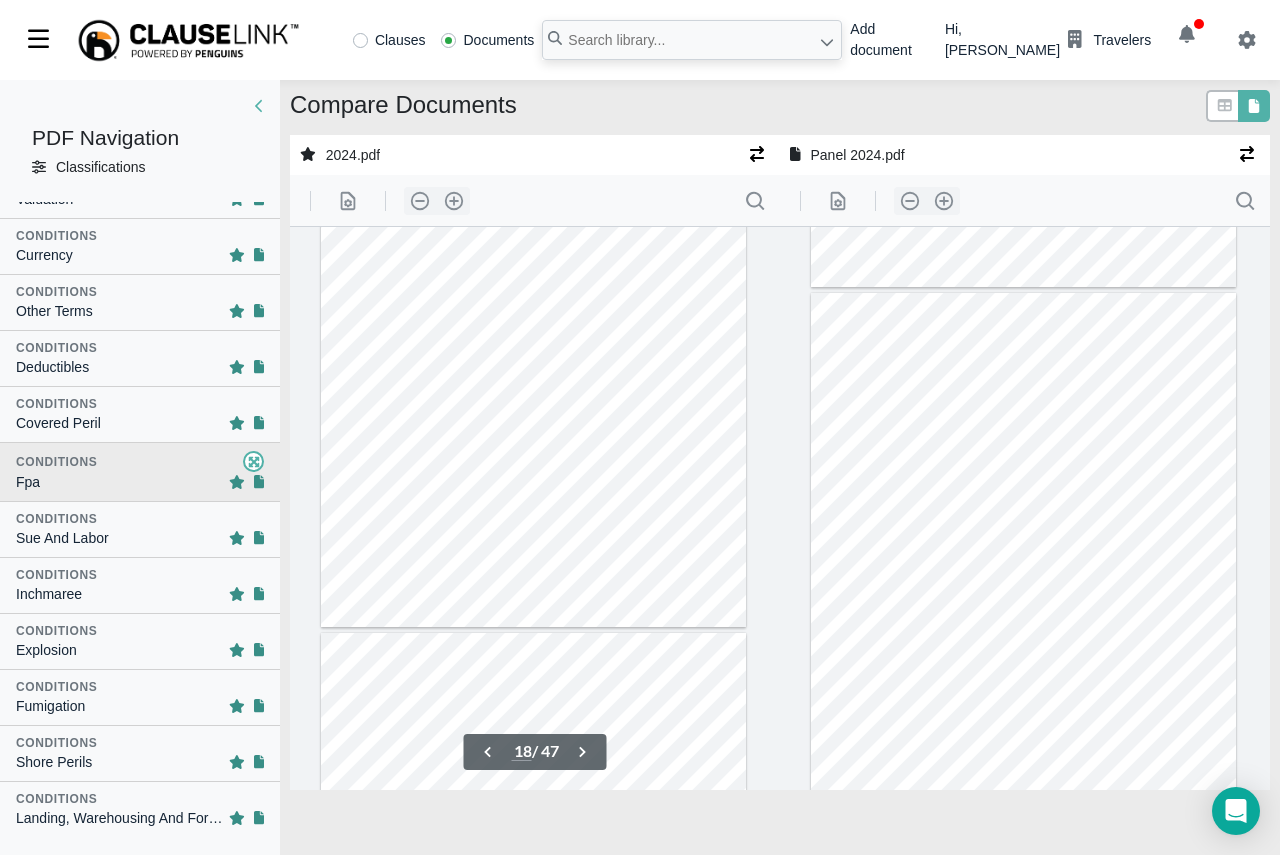 scroll, scrollTop: 9549, scrollLeft: 0, axis: vertical 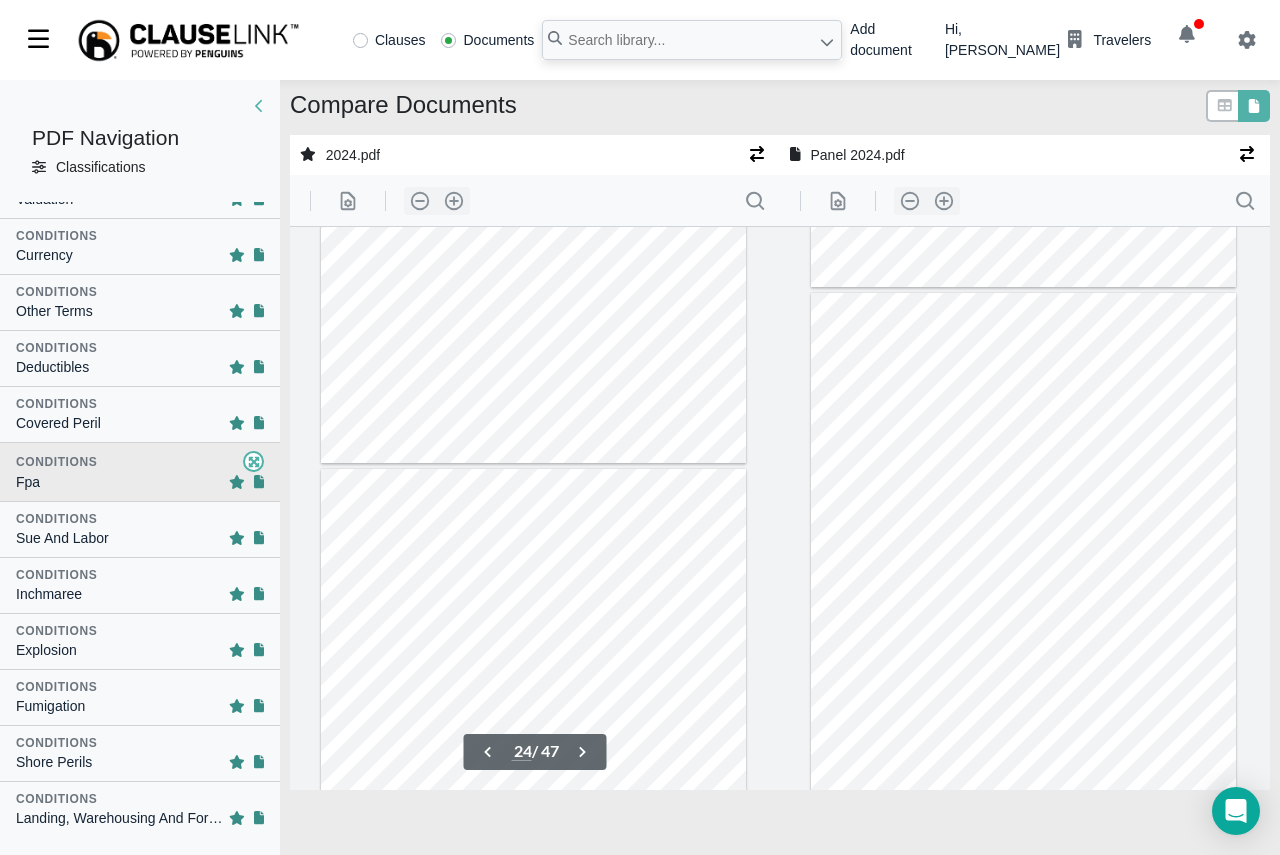 click at bounding box center [533, 744] 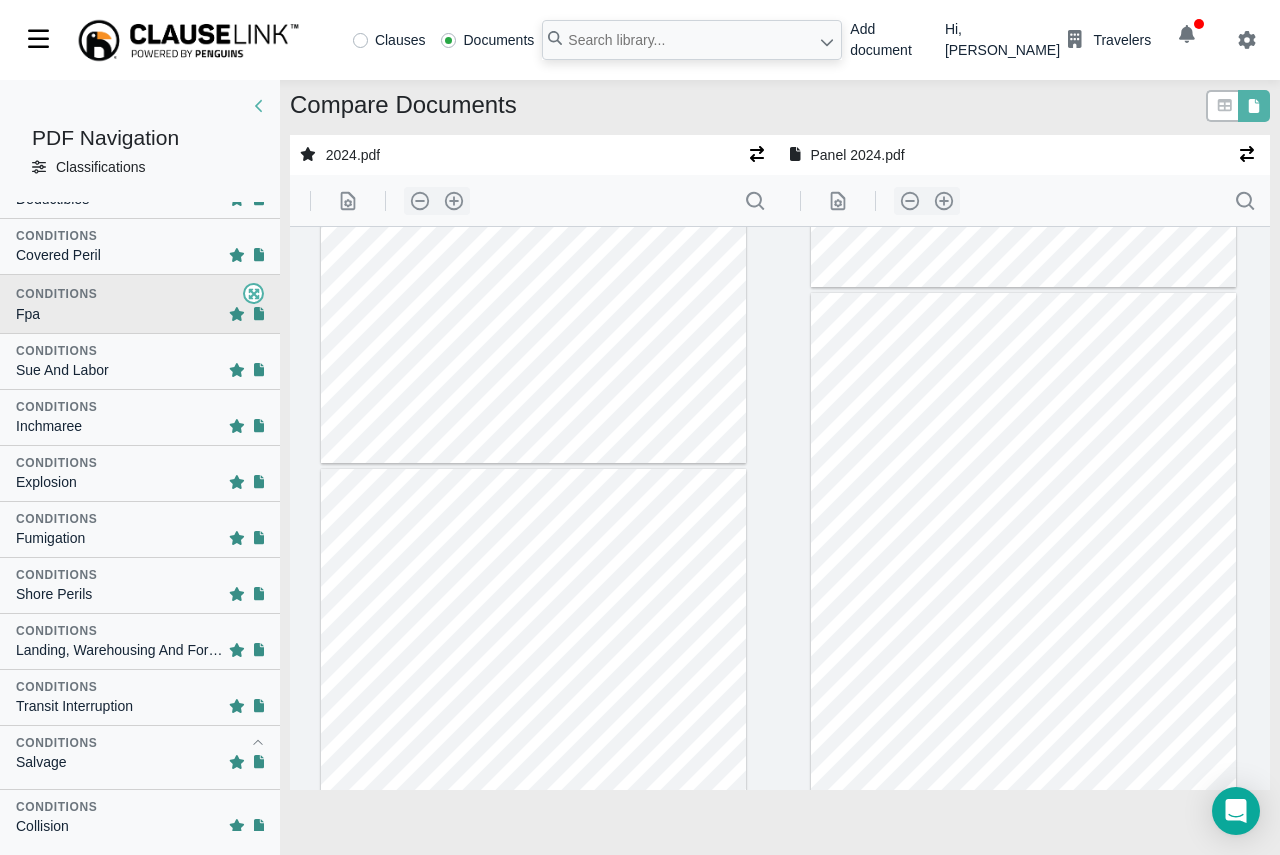 click on "Landing, Warehousing And Forwarding" at bounding box center (122, 650) 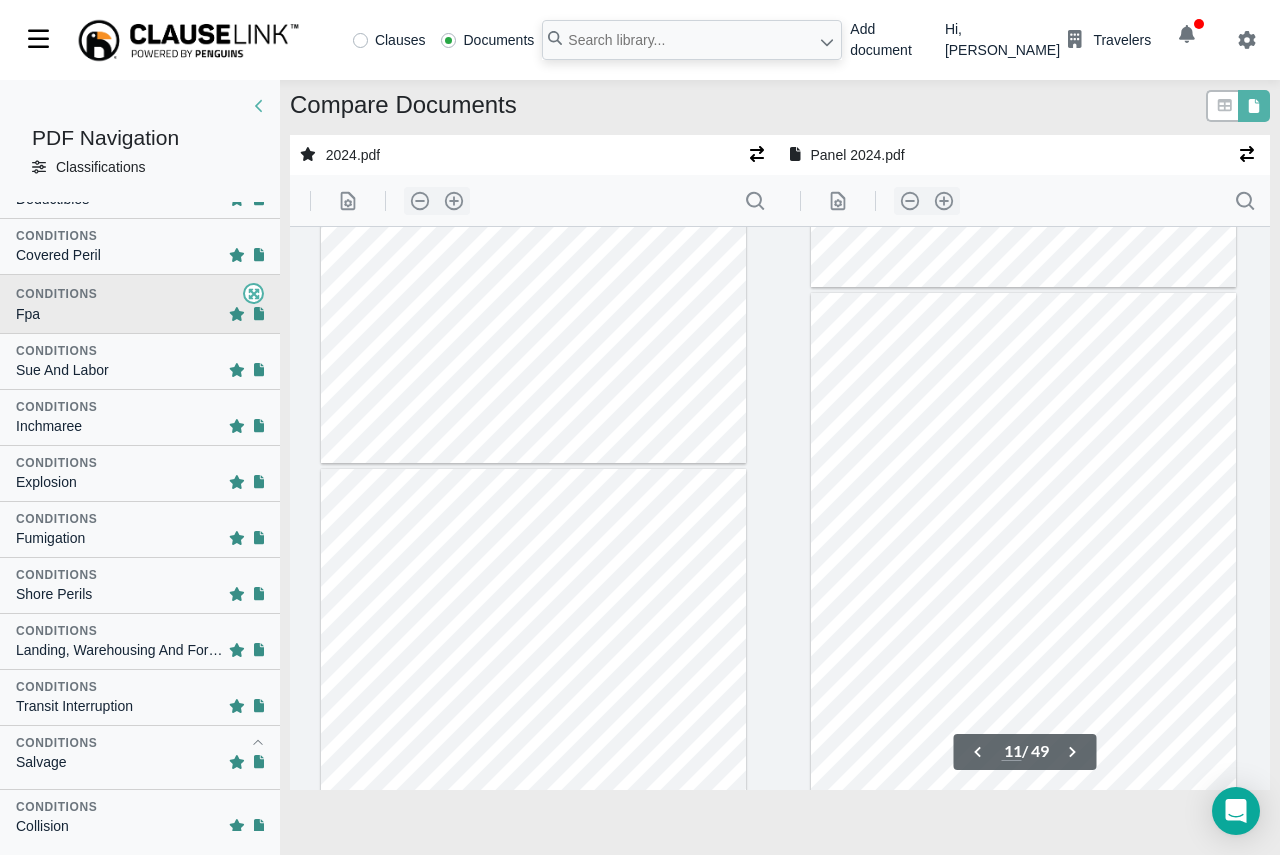 type on "12" 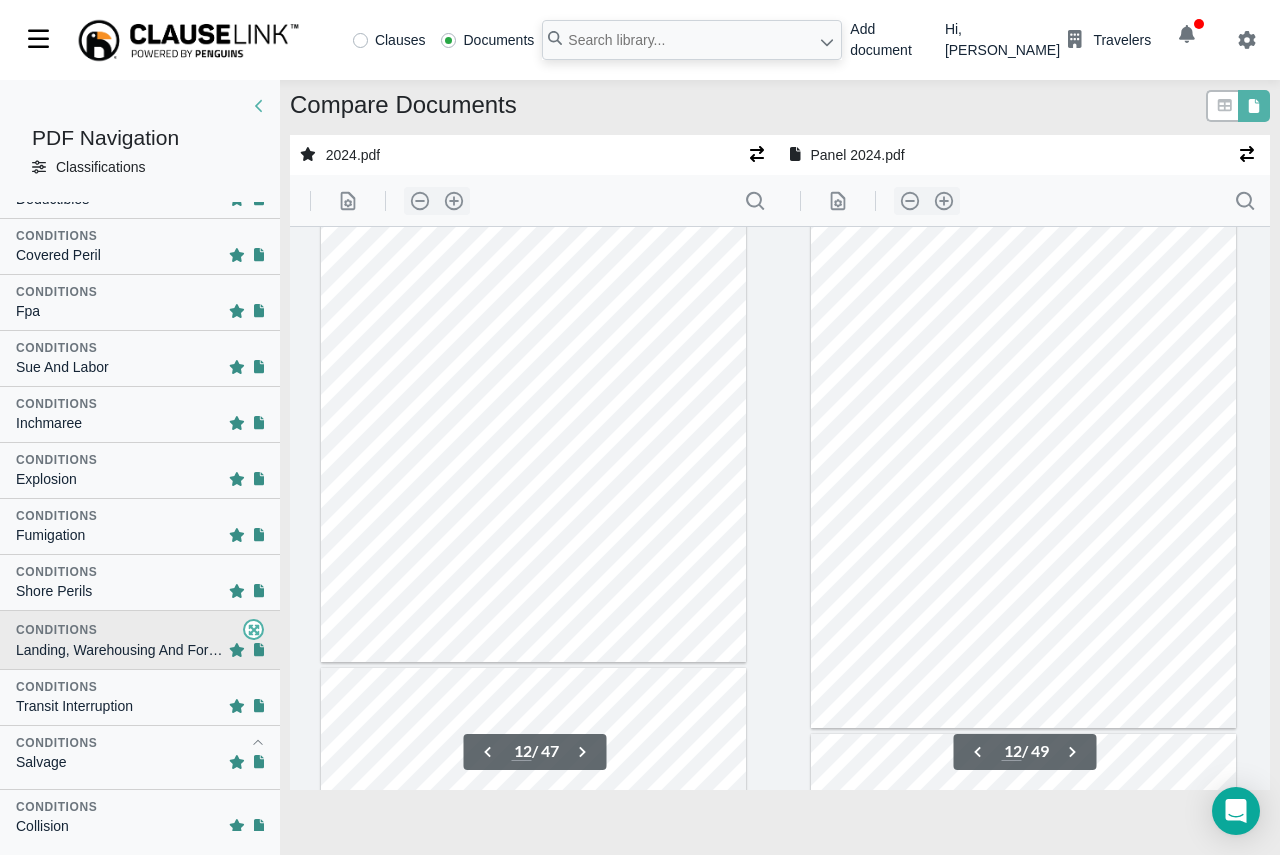 click on "Transit Interruption" at bounding box center (74, 706) 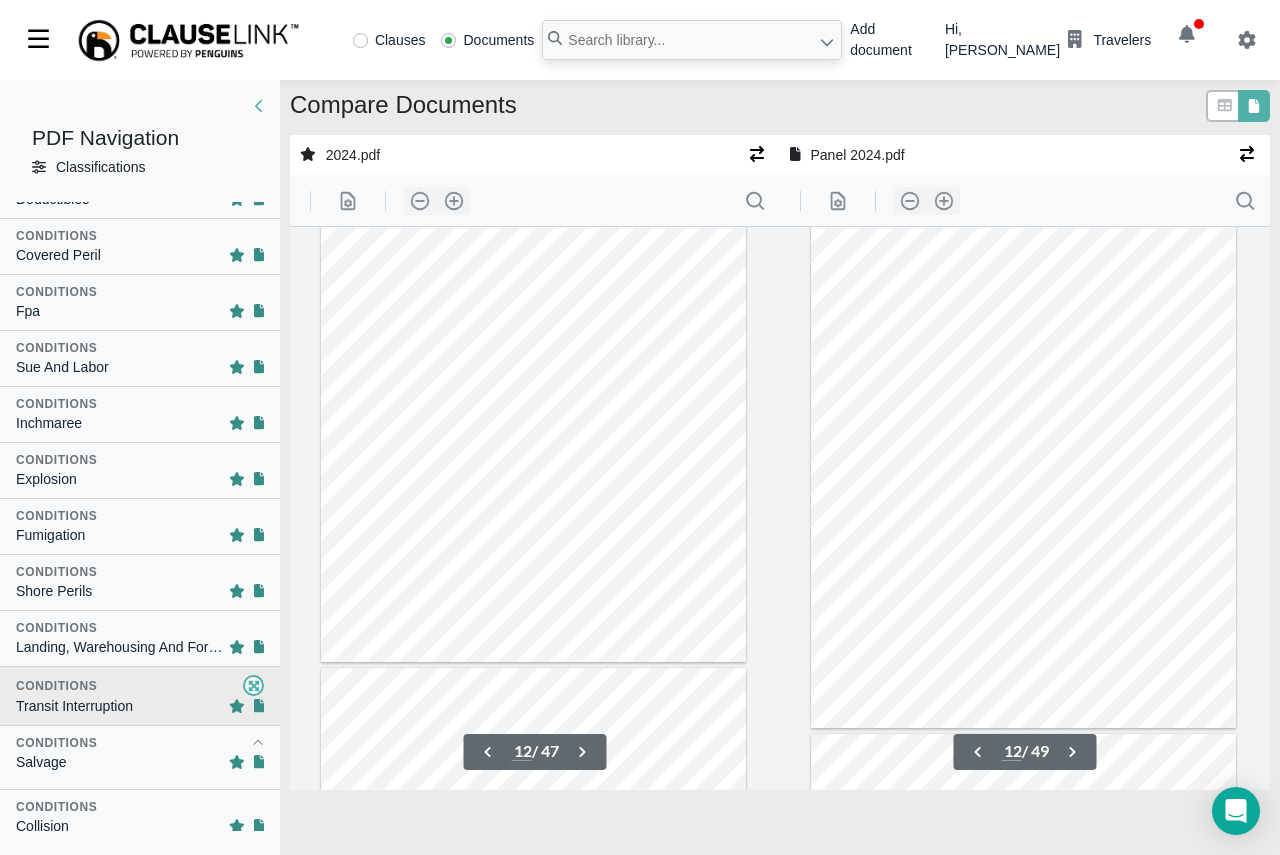 type on "35" 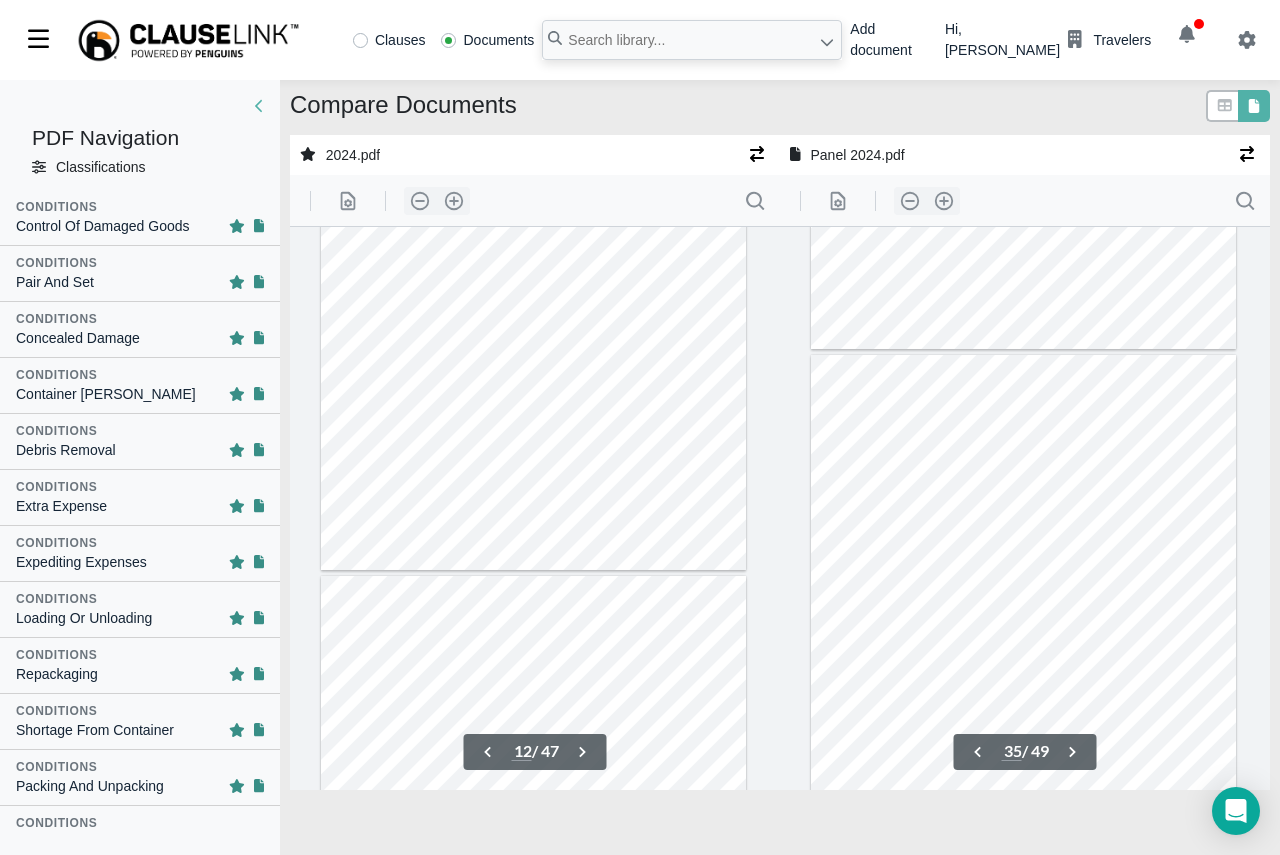 click on "Debris Removal" at bounding box center (66, 450) 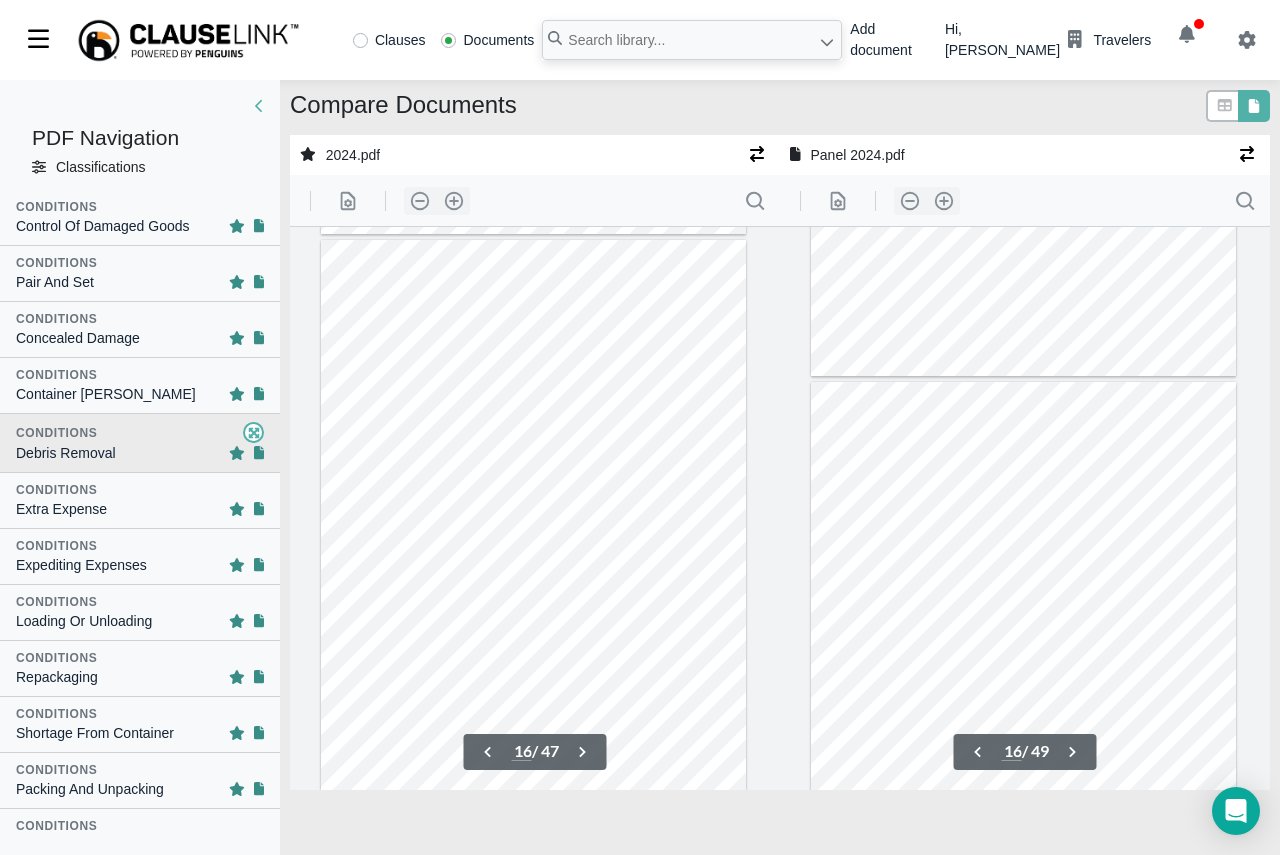click on "Conditions Expediting Expenses" at bounding box center [140, 557] 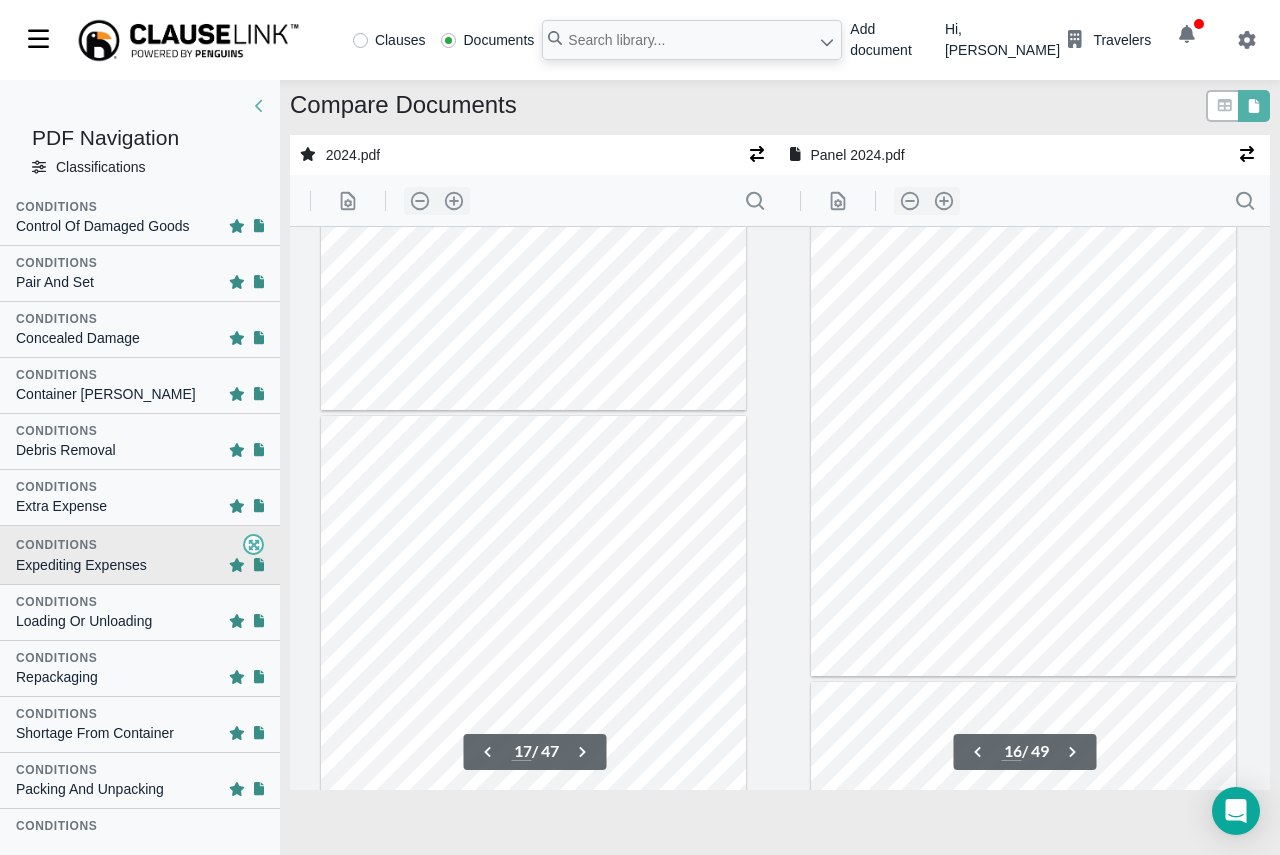 click on "Conditions" at bounding box center [56, 602] 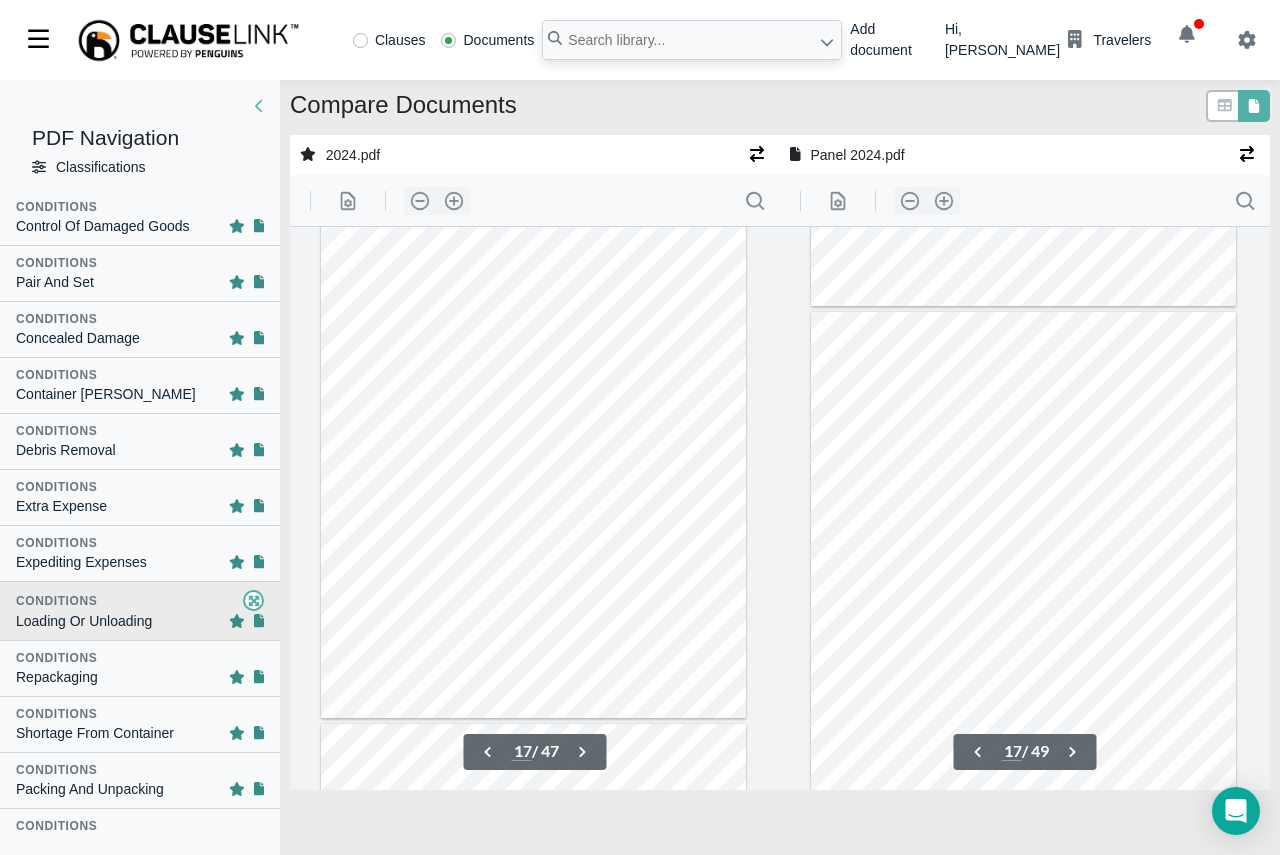 click on "Conditions" at bounding box center (56, 770) 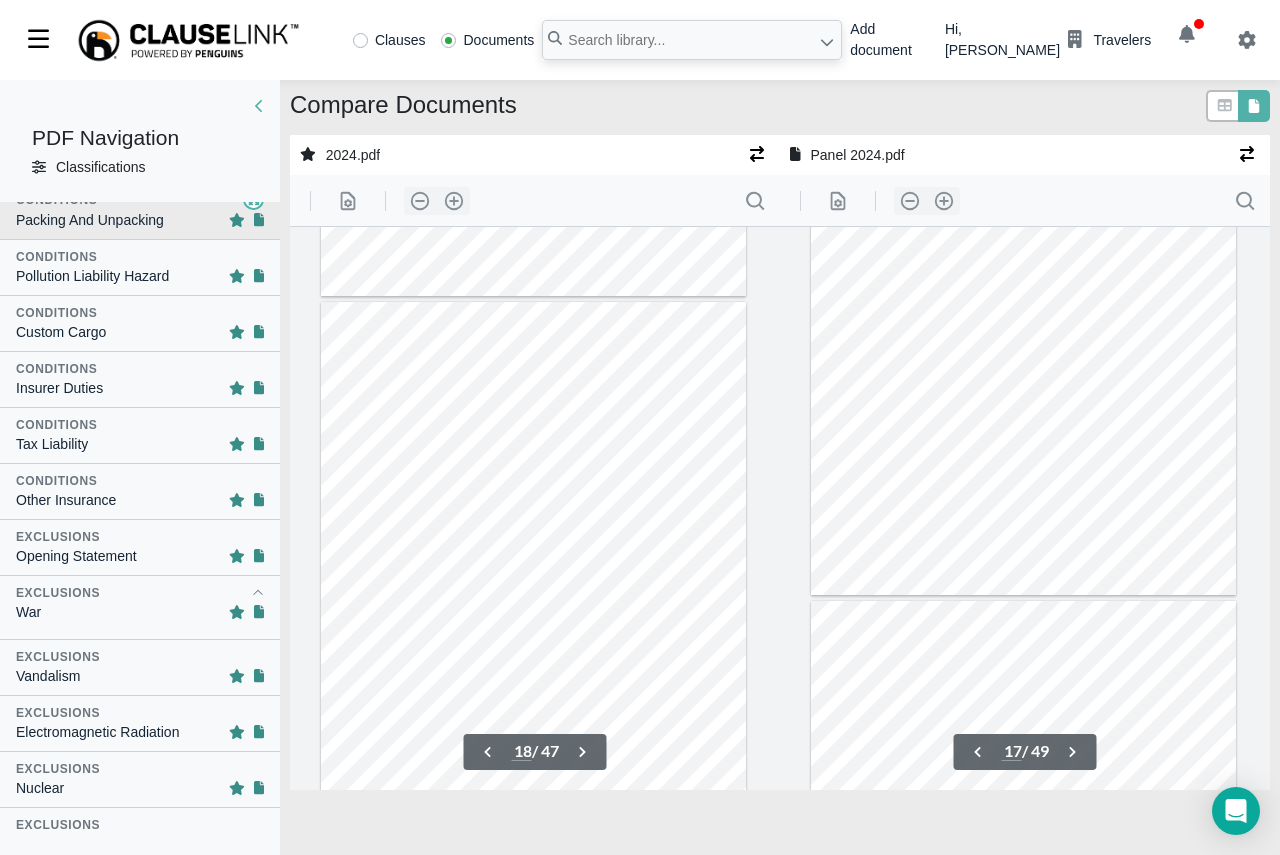 click on "Conditions" at bounding box center (140, 481) 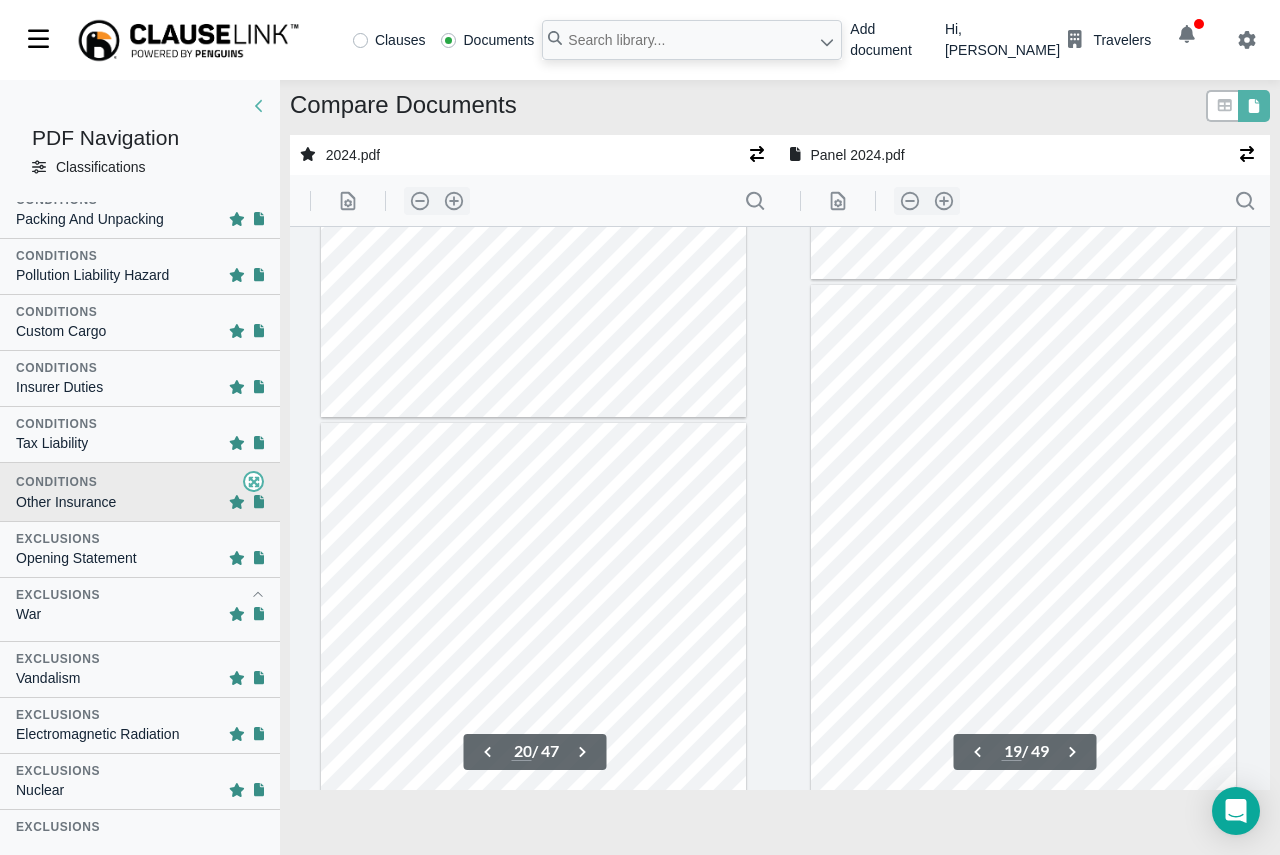 click on "Exclusions" at bounding box center (140, 539) 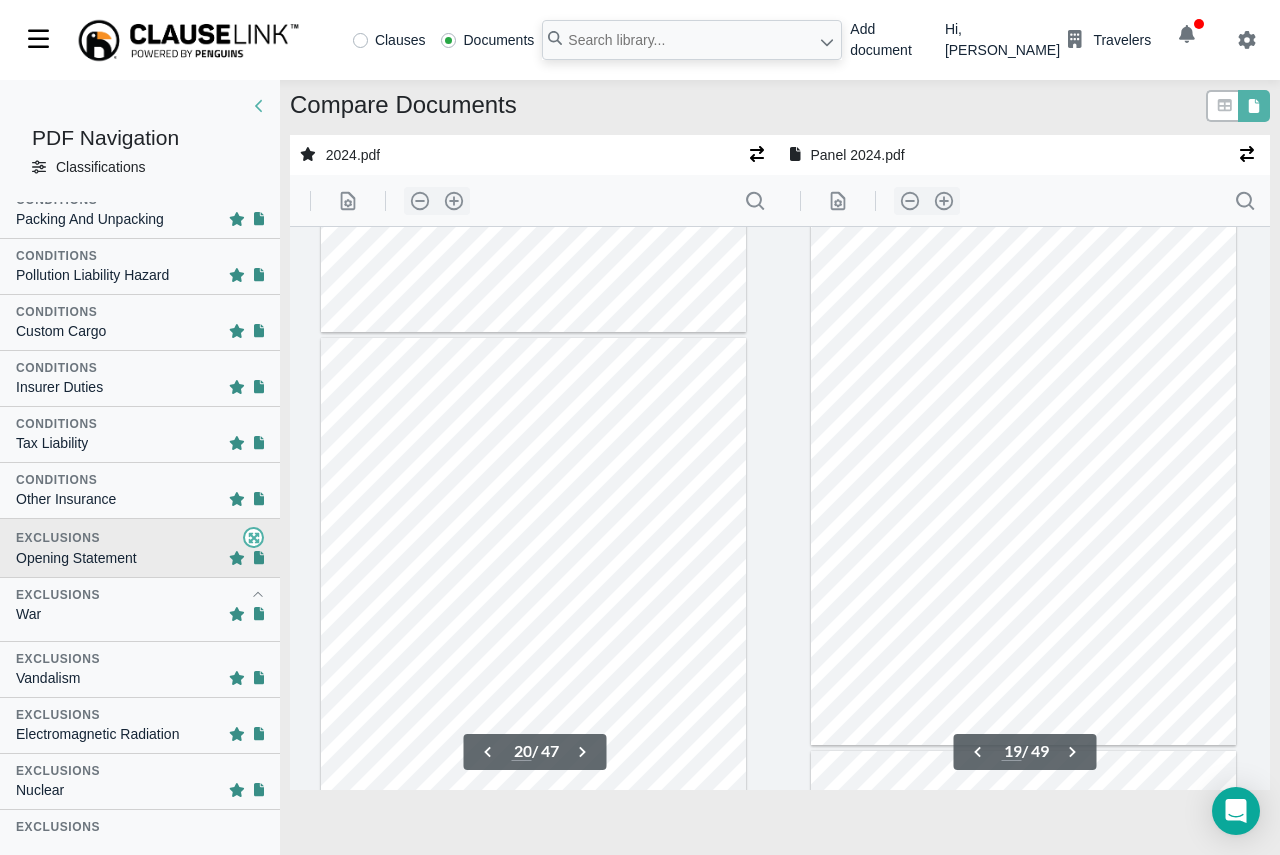 click on "Exclusions" at bounding box center [140, 595] 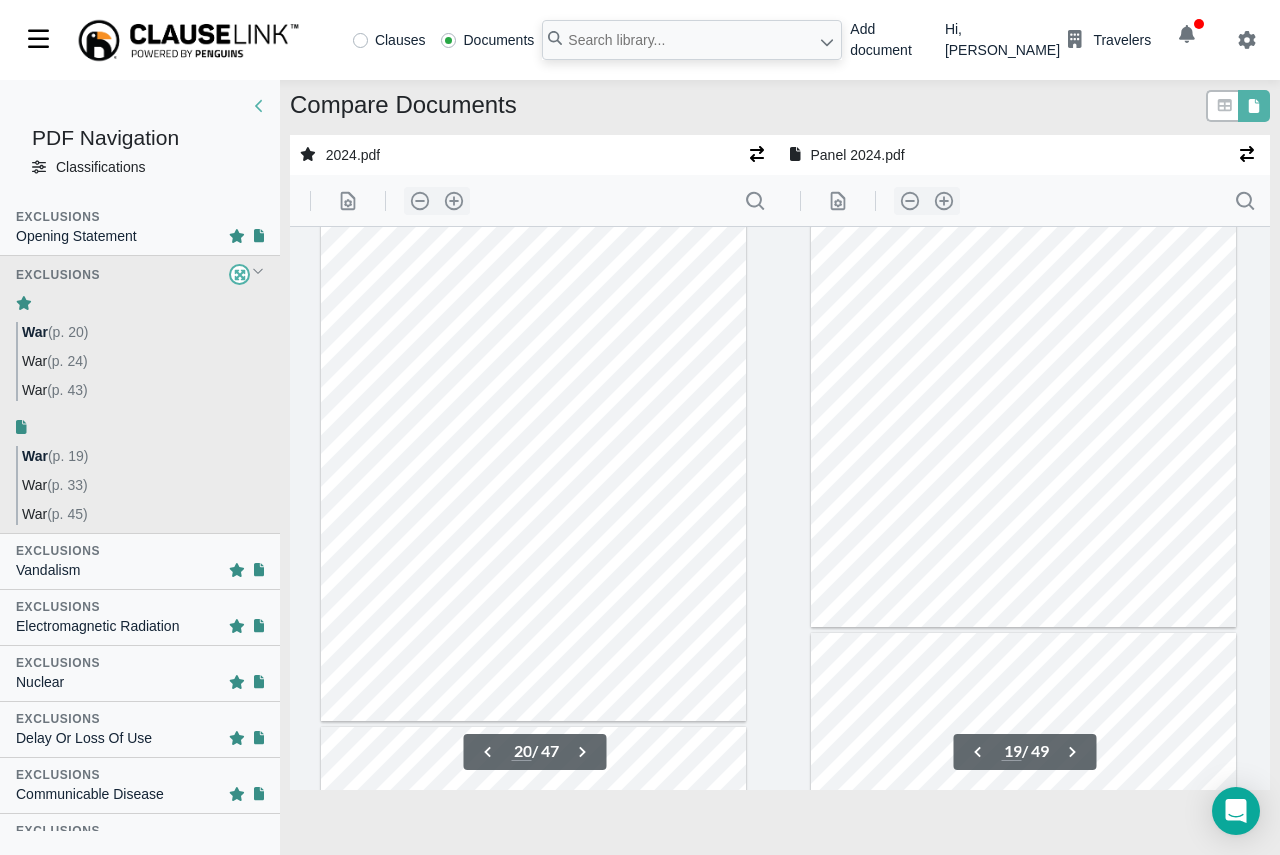 click on "(p. 24)" at bounding box center (67, 361) 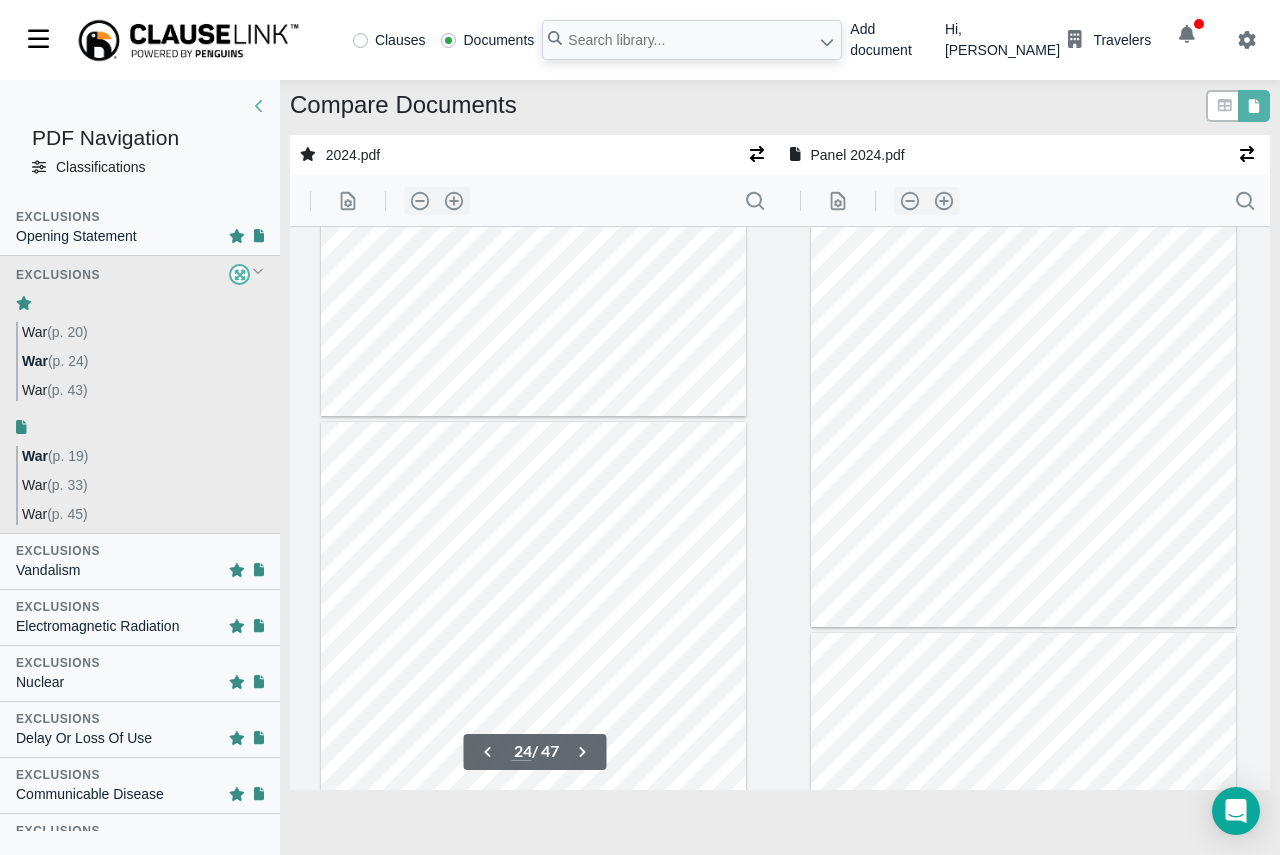 click on "(p. 33)" at bounding box center [67, 485] 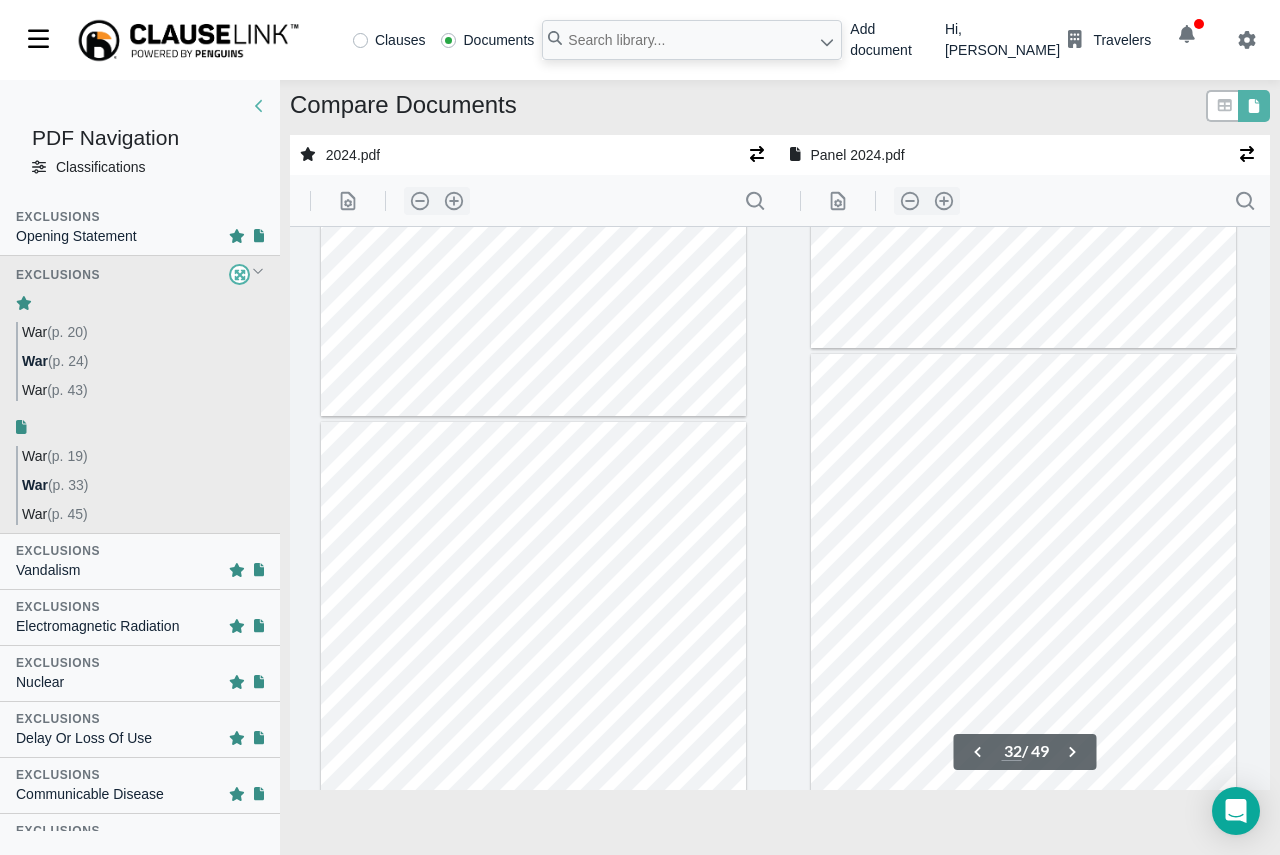 type on "33" 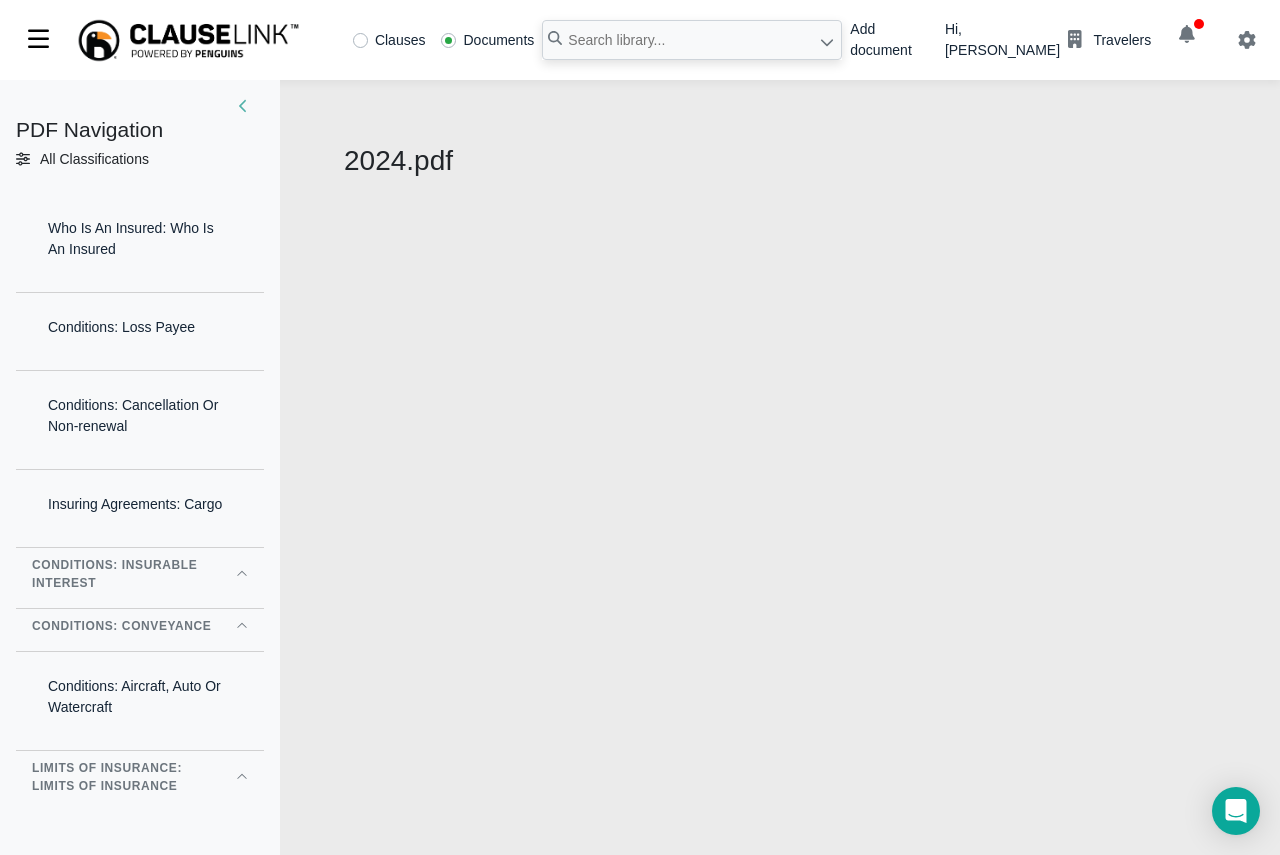 scroll, scrollTop: 0, scrollLeft: 0, axis: both 